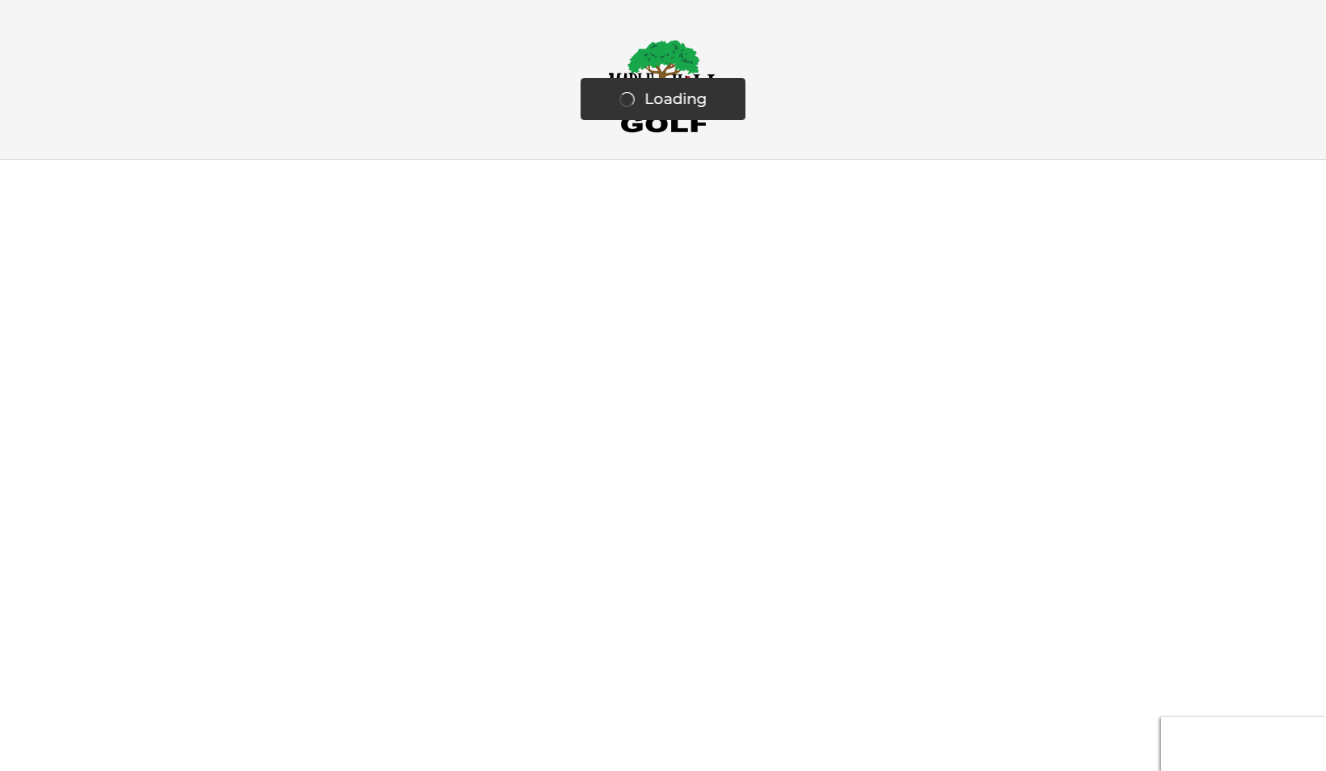 scroll, scrollTop: 0, scrollLeft: 0, axis: both 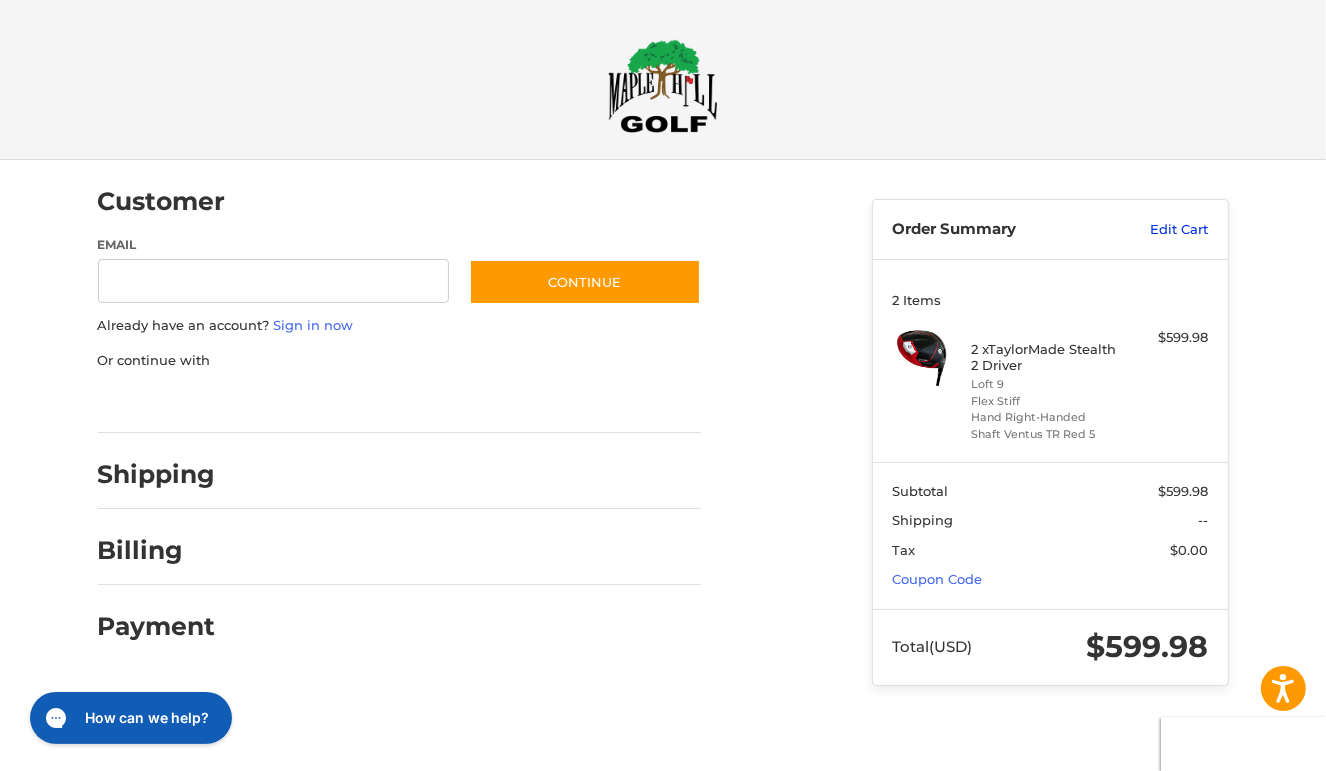 click on "Edit Cart" at bounding box center (1157, 230) 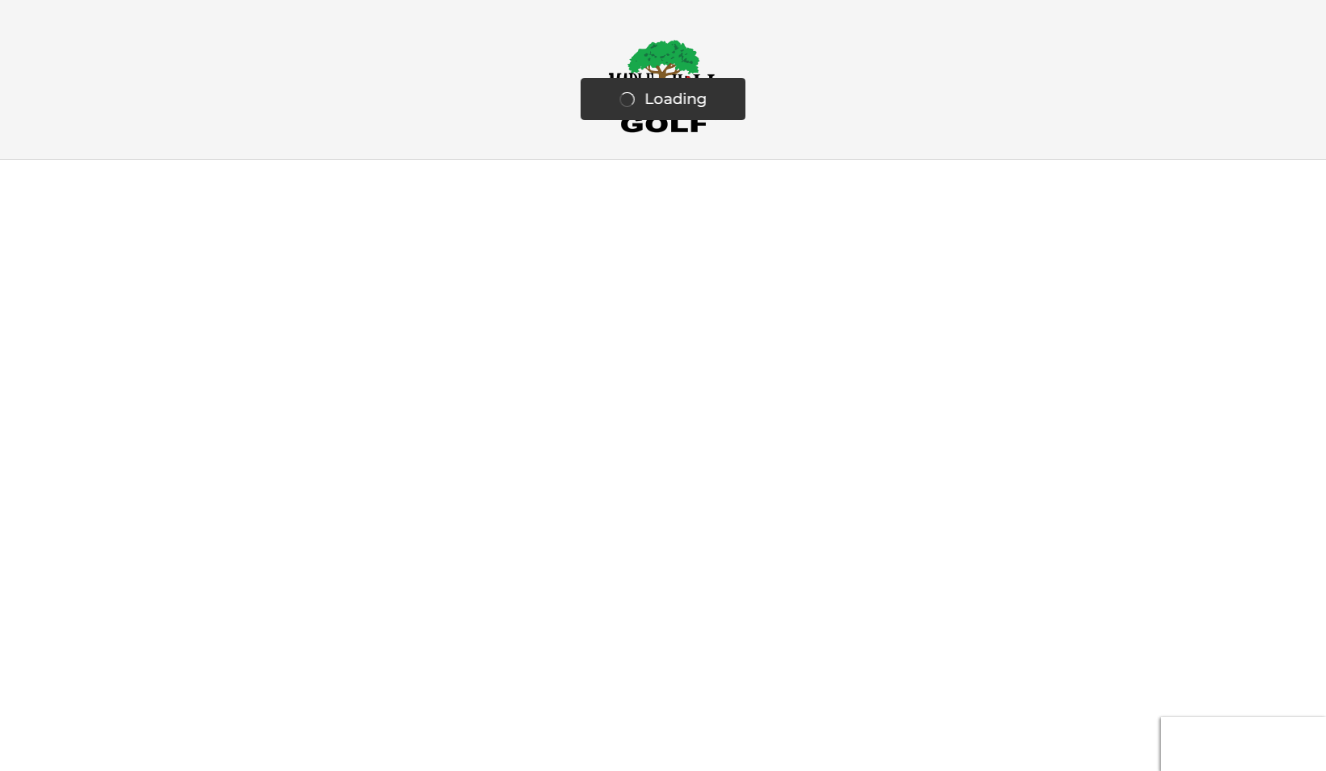 scroll, scrollTop: 0, scrollLeft: 0, axis: both 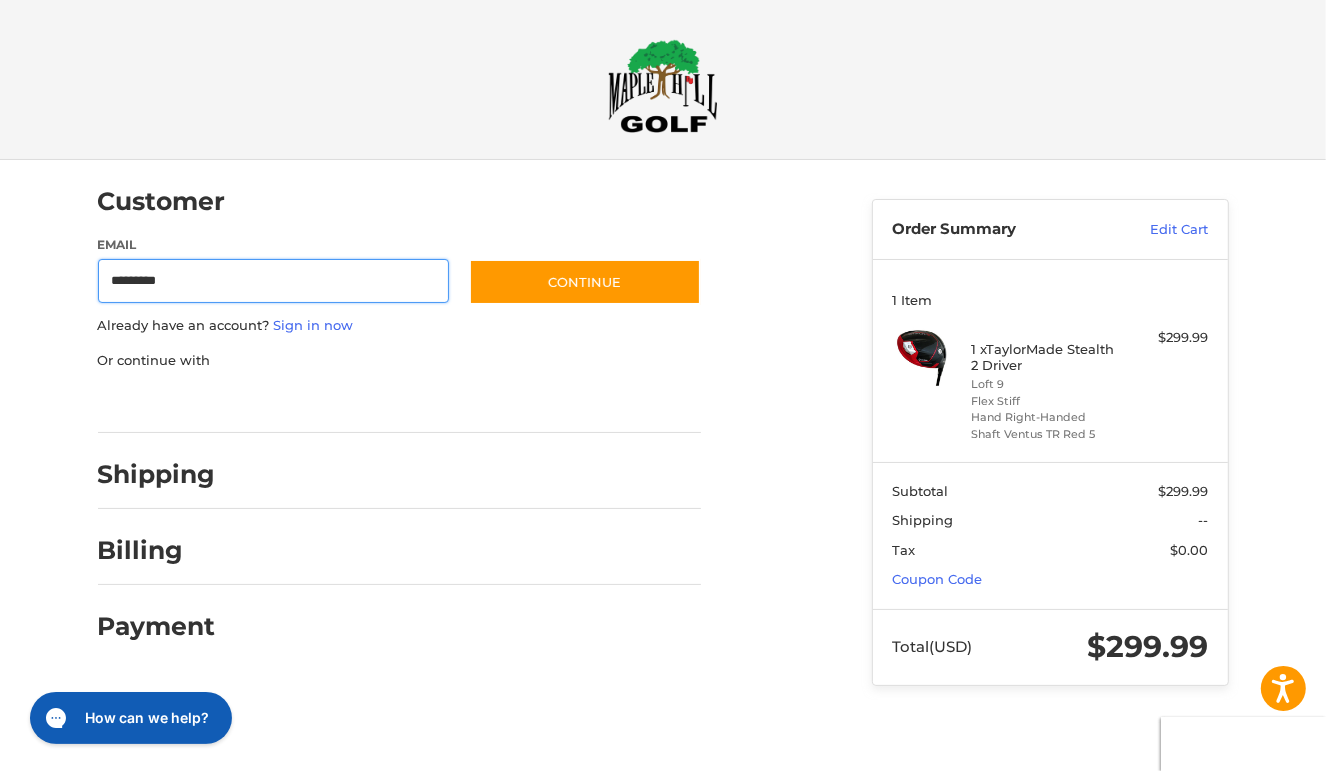 type on "**********" 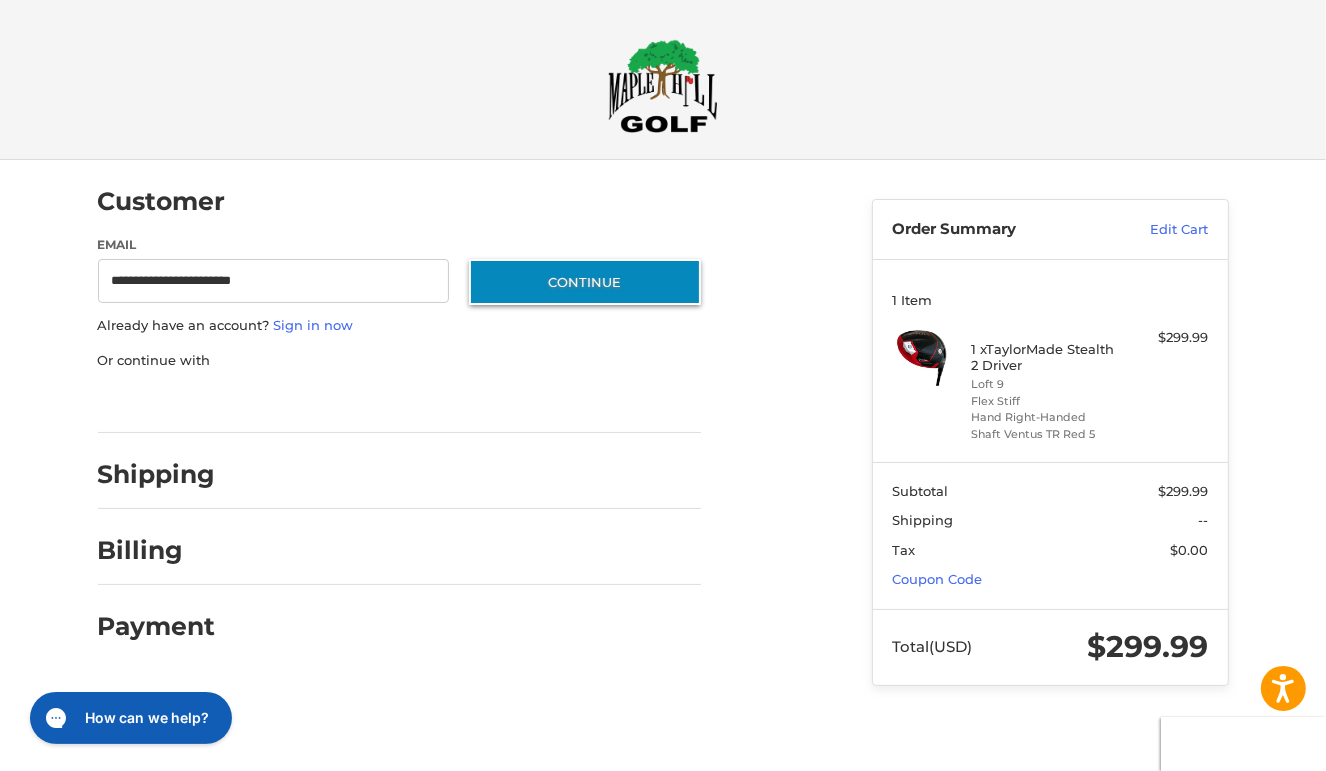 click on "Continue" at bounding box center (585, 282) 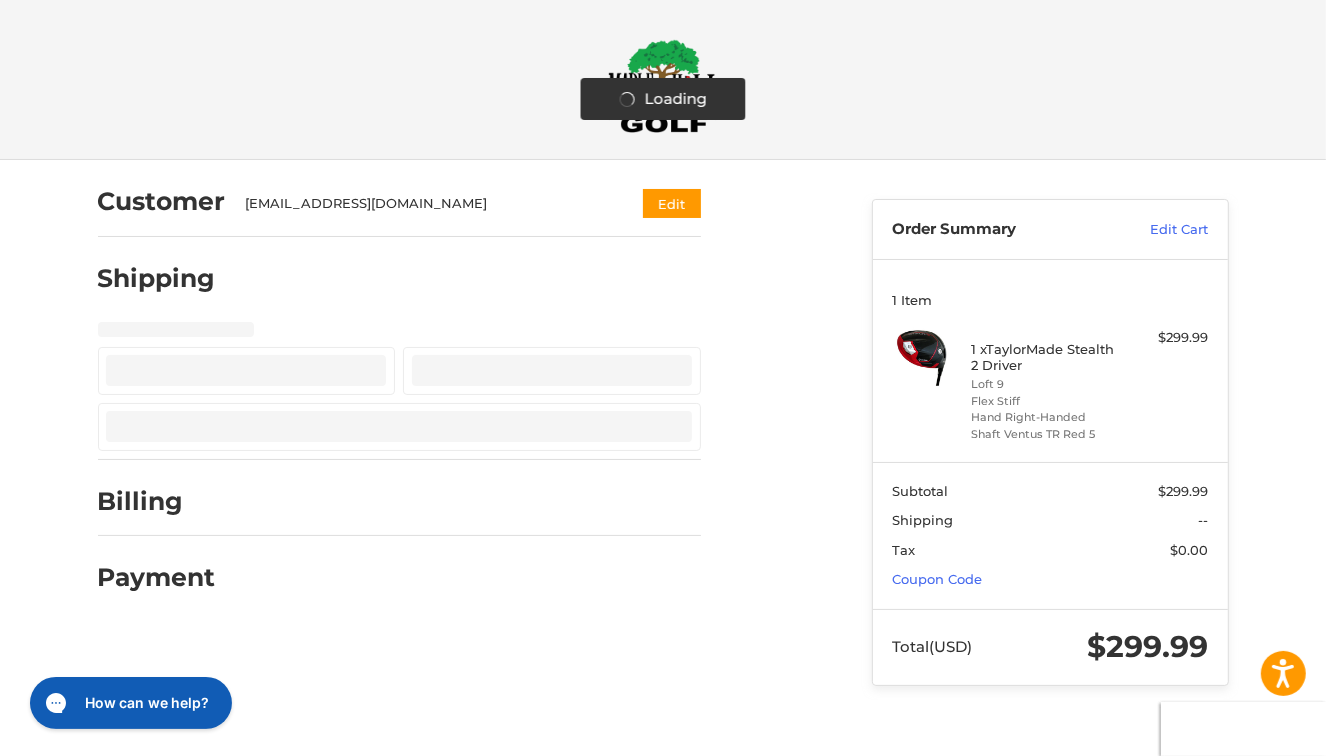 select on "**" 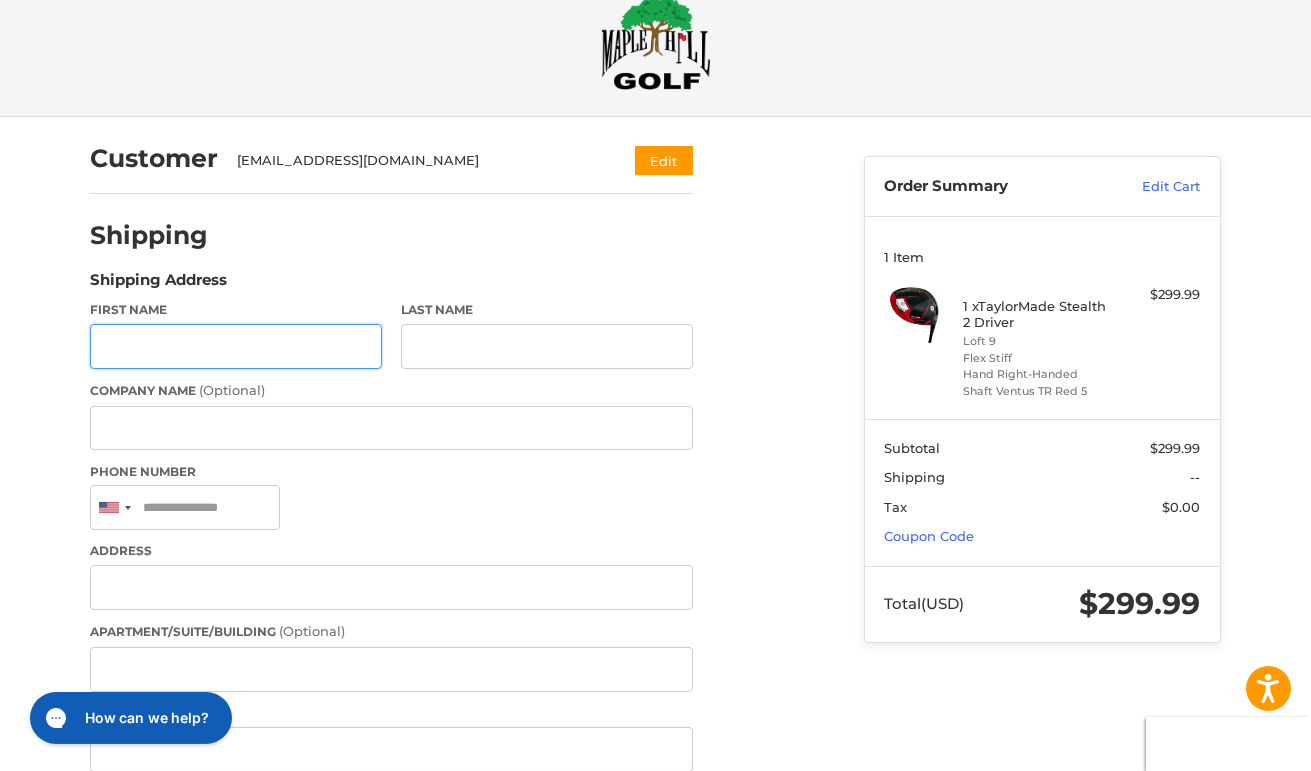 scroll, scrollTop: 82, scrollLeft: 0, axis: vertical 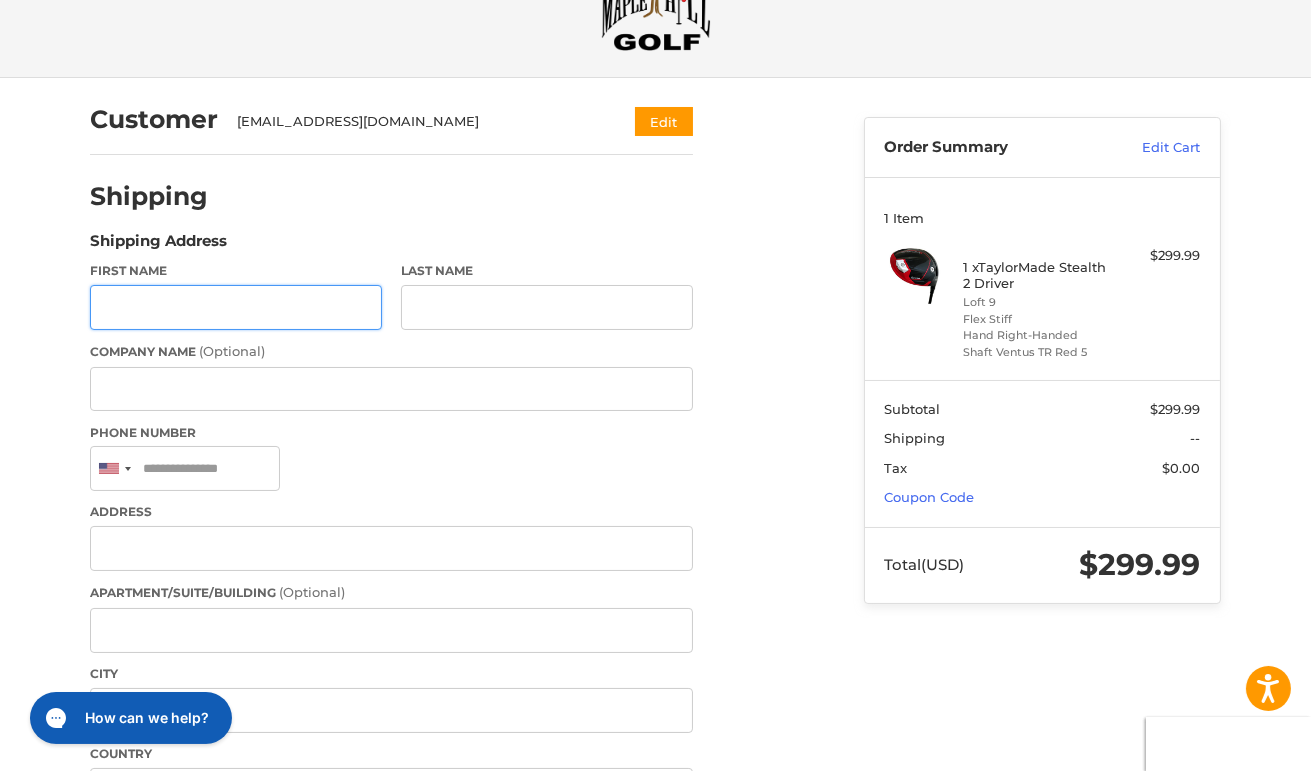 click on "First Name" at bounding box center (236, 307) 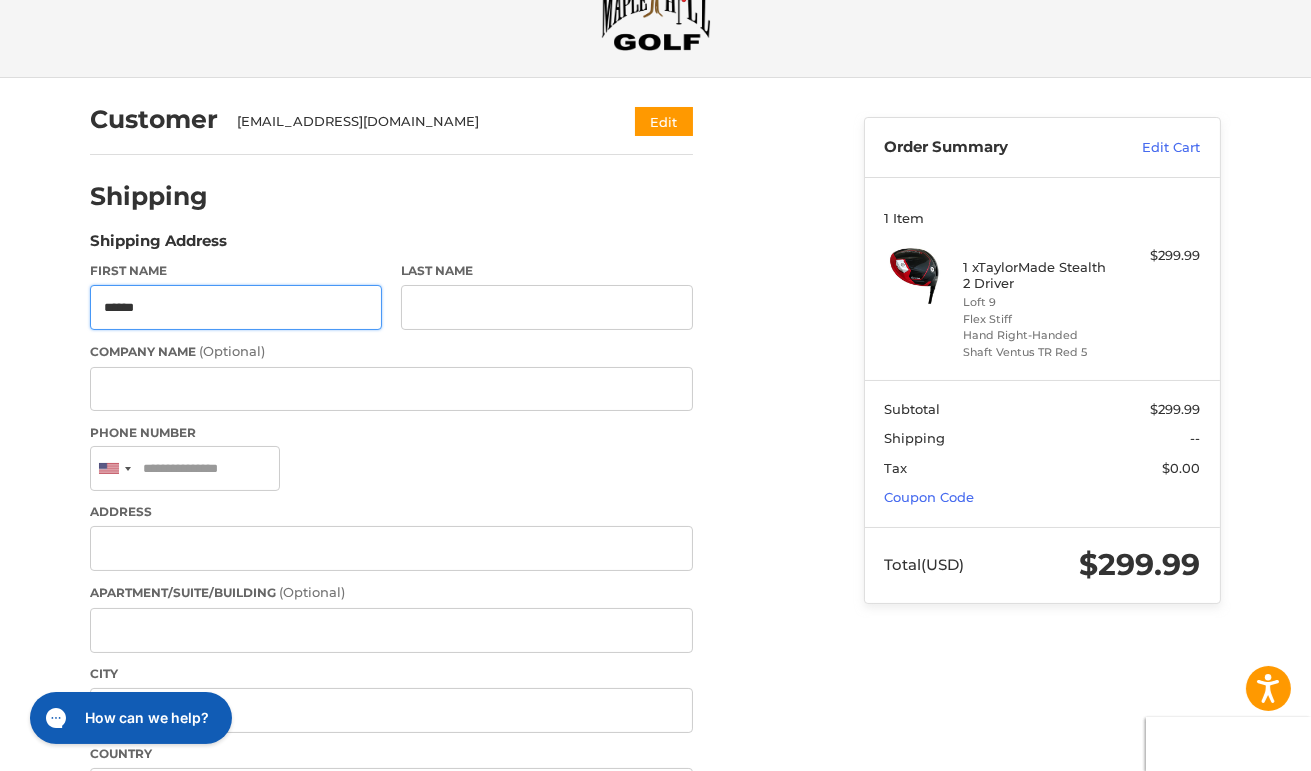 type on "******" 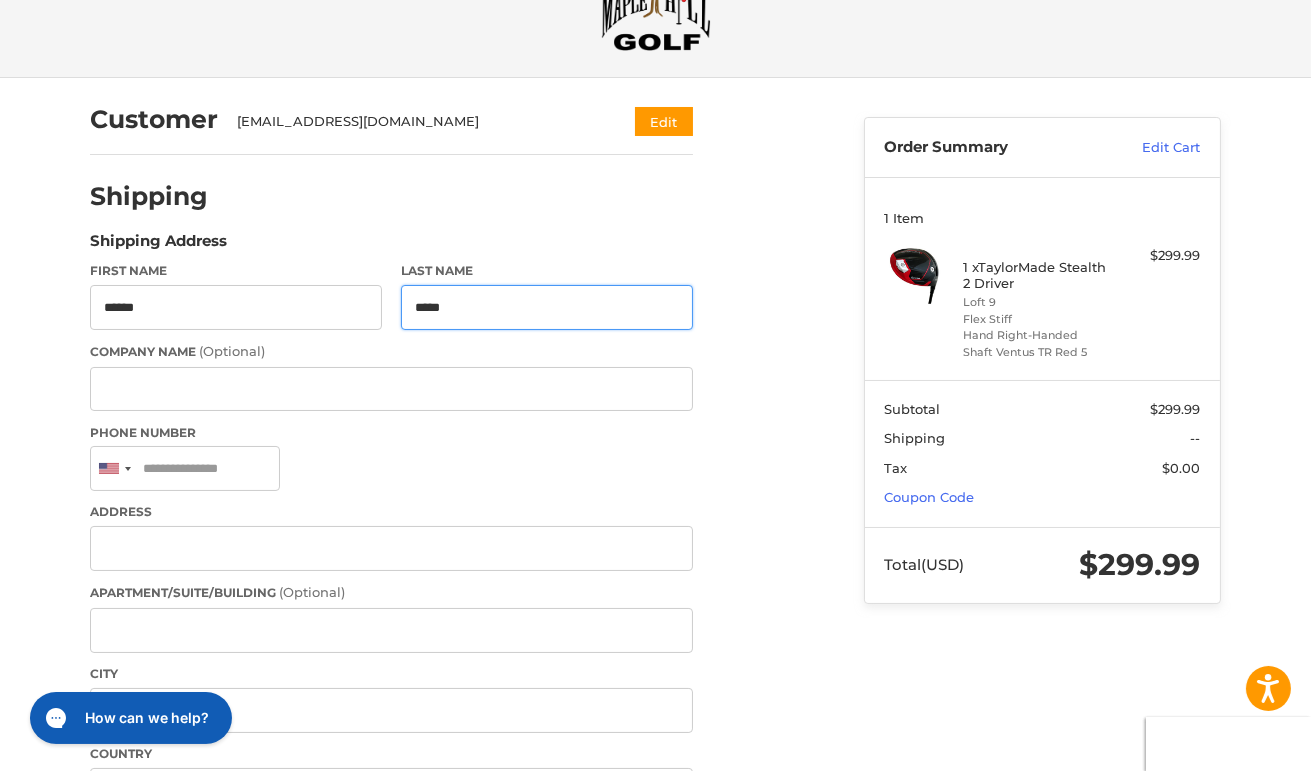 type on "*****" 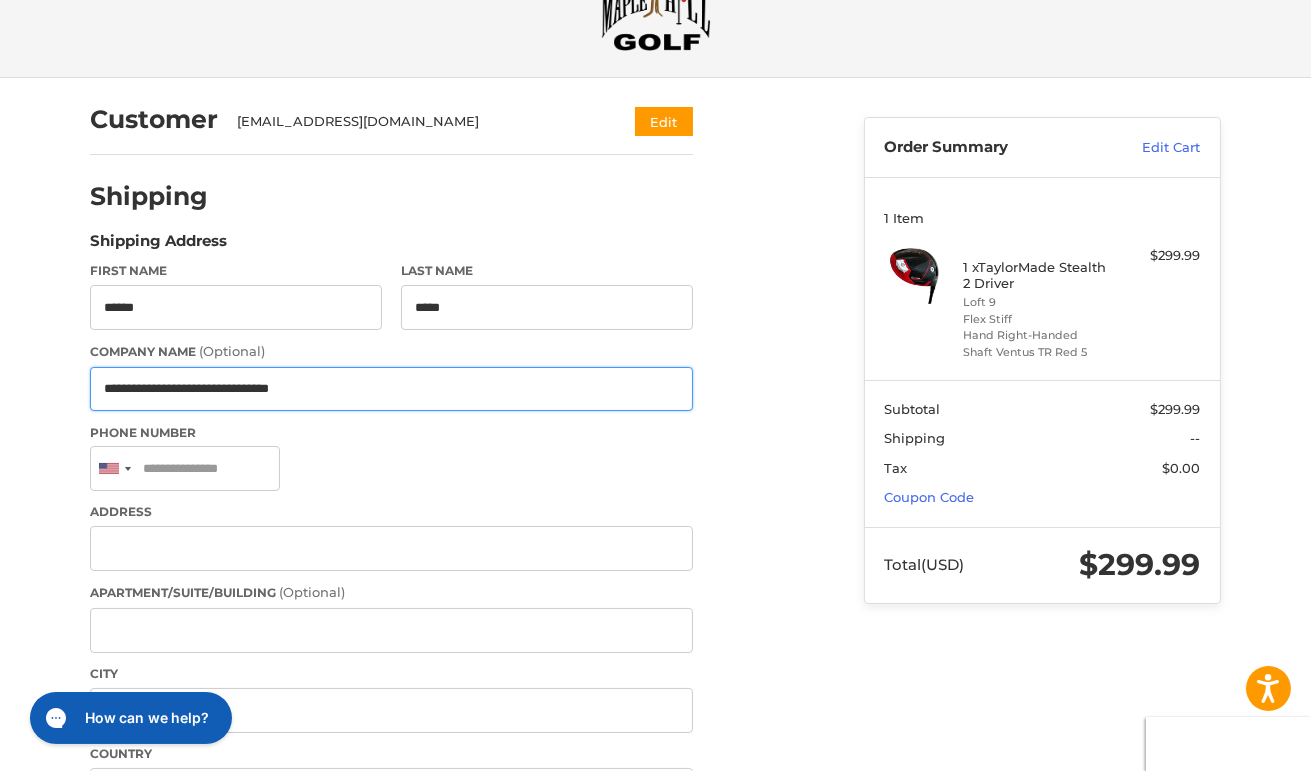 type on "**********" 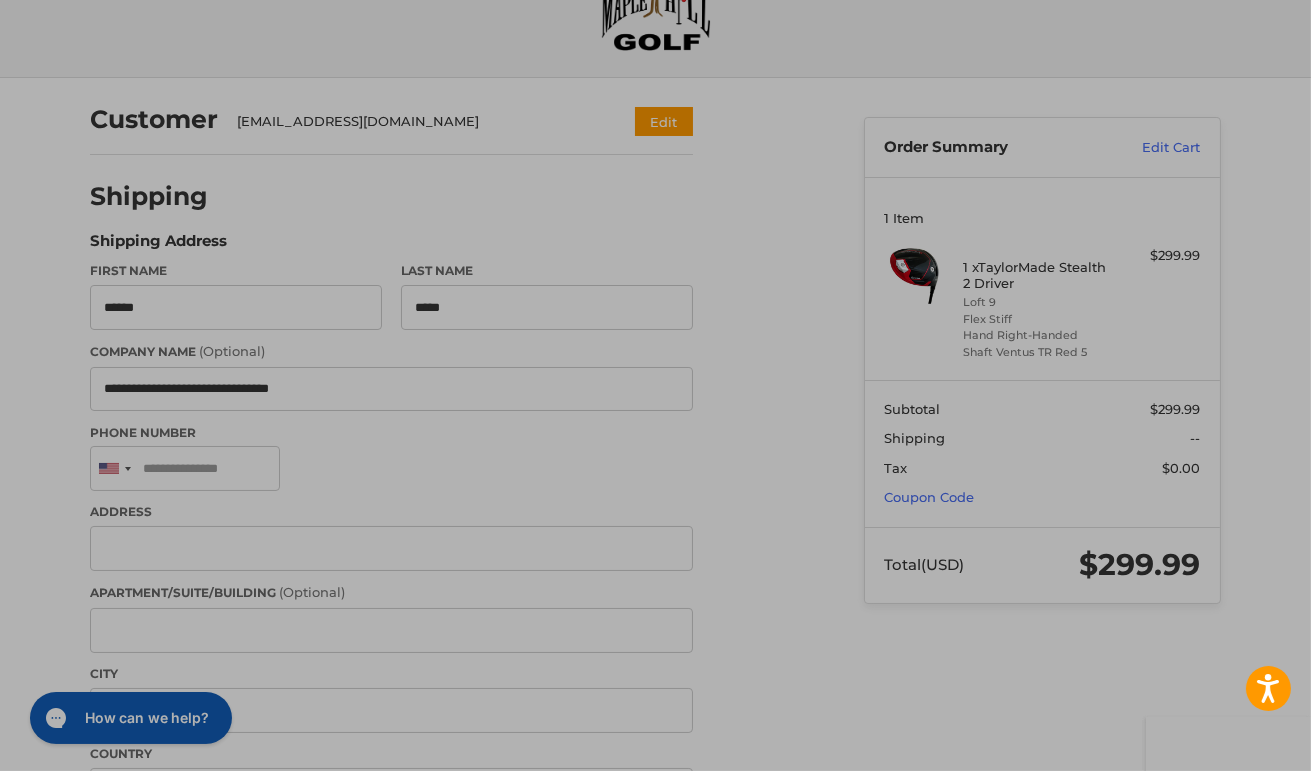 click on "**********" at bounding box center (430, 788) 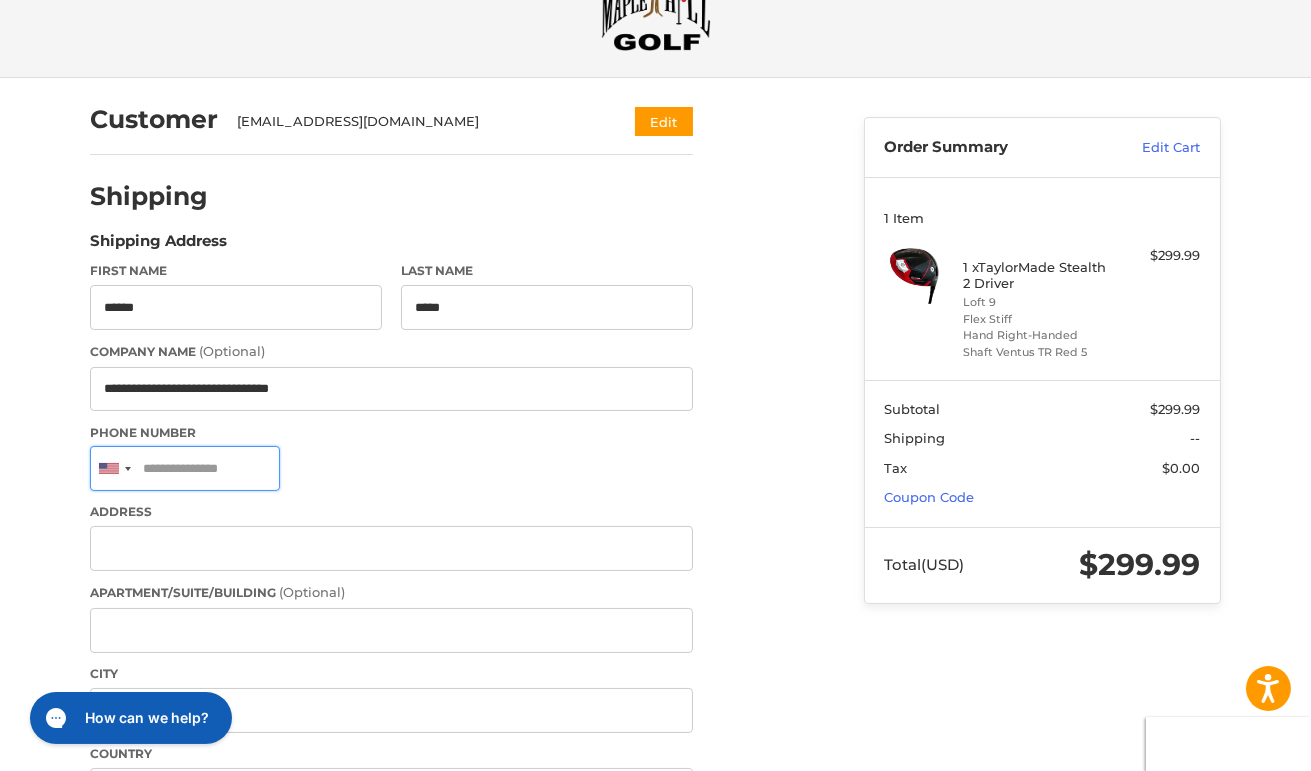 click on "Phone Number" at bounding box center [185, 468] 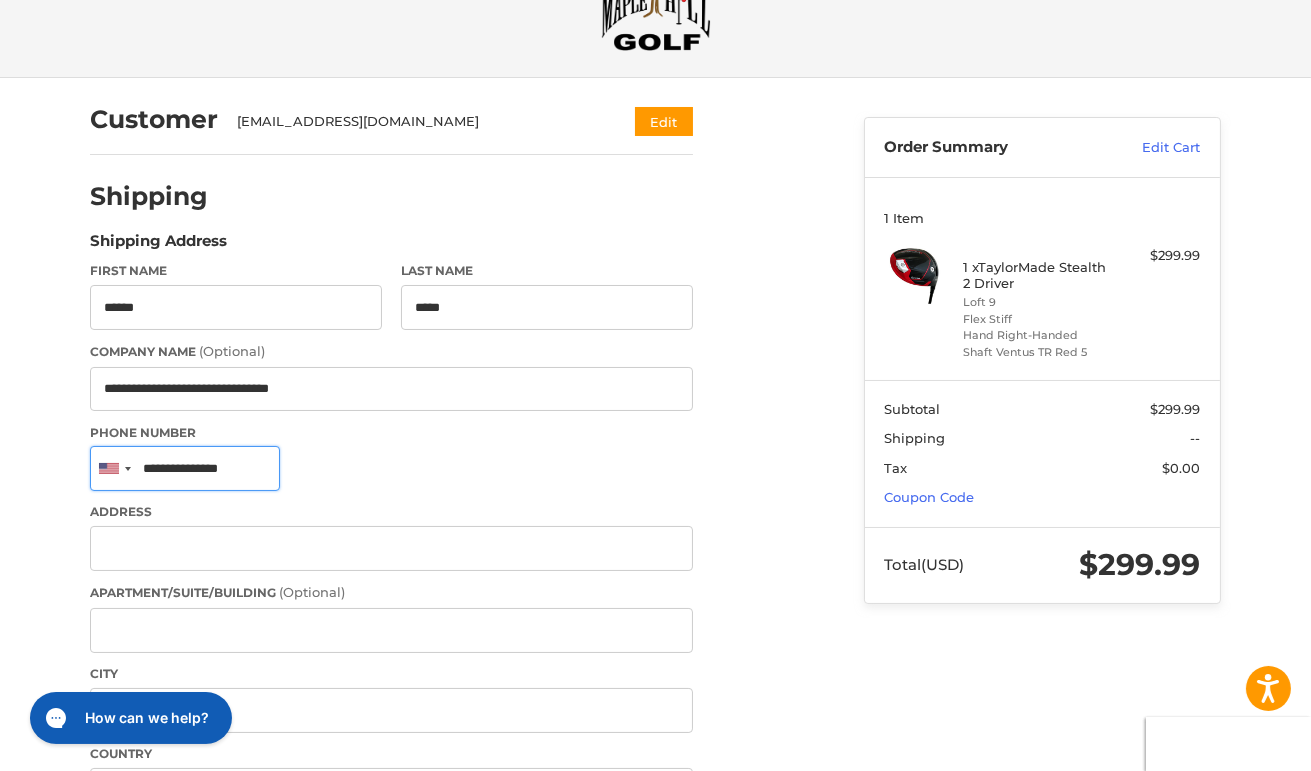 type on "**********" 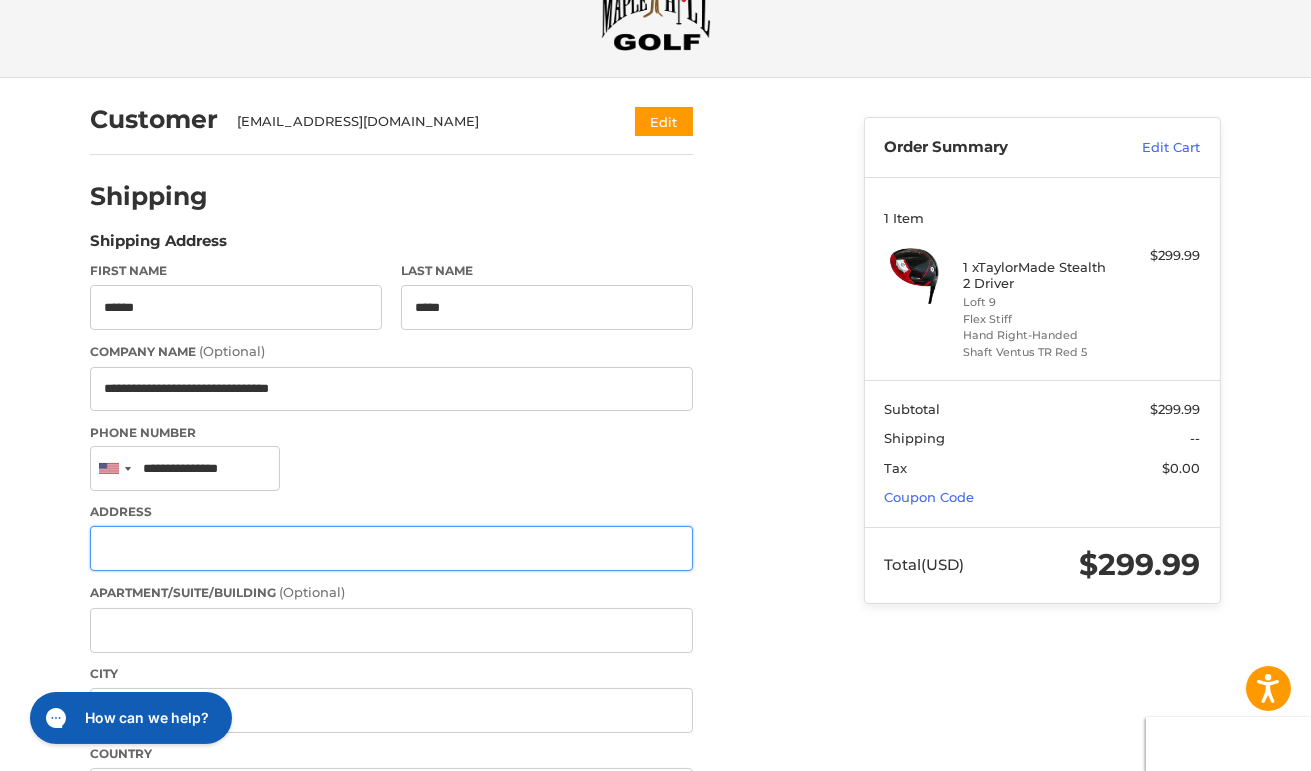click on "Address" at bounding box center (391, 548) 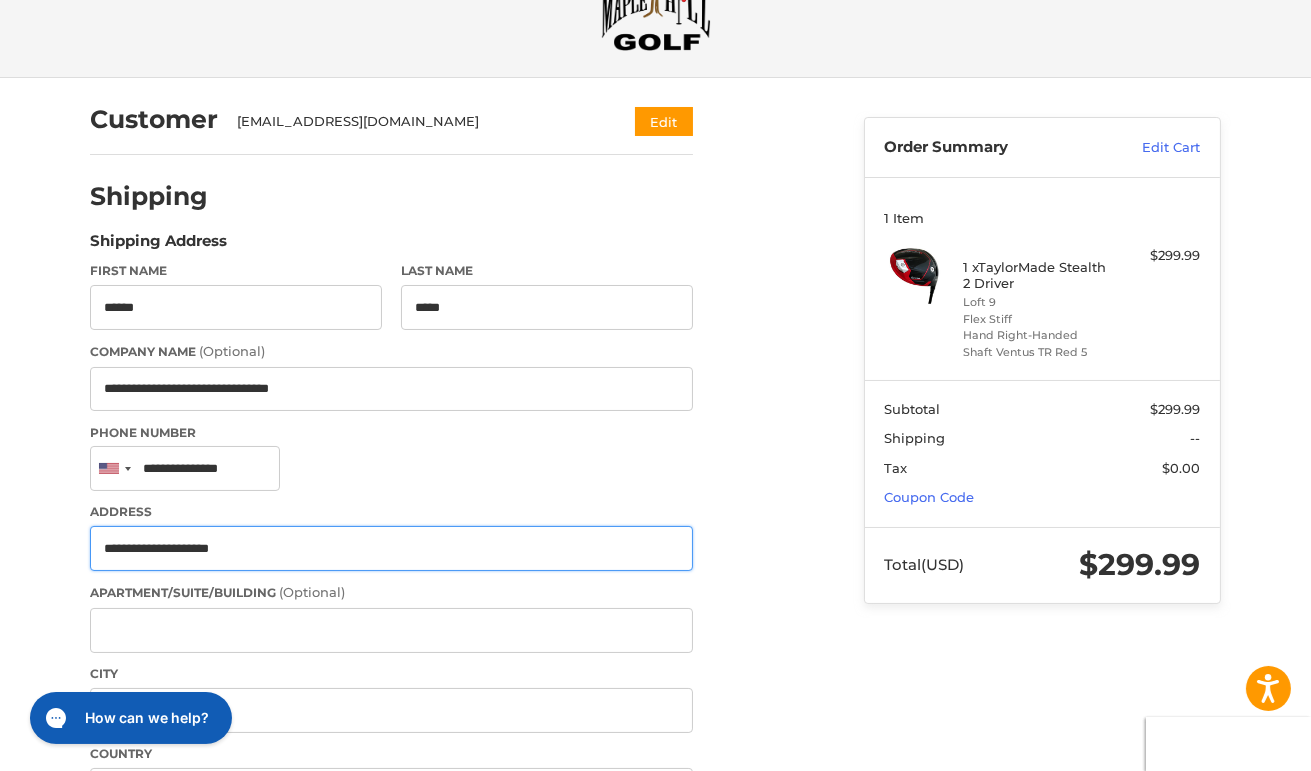 type on "**********" 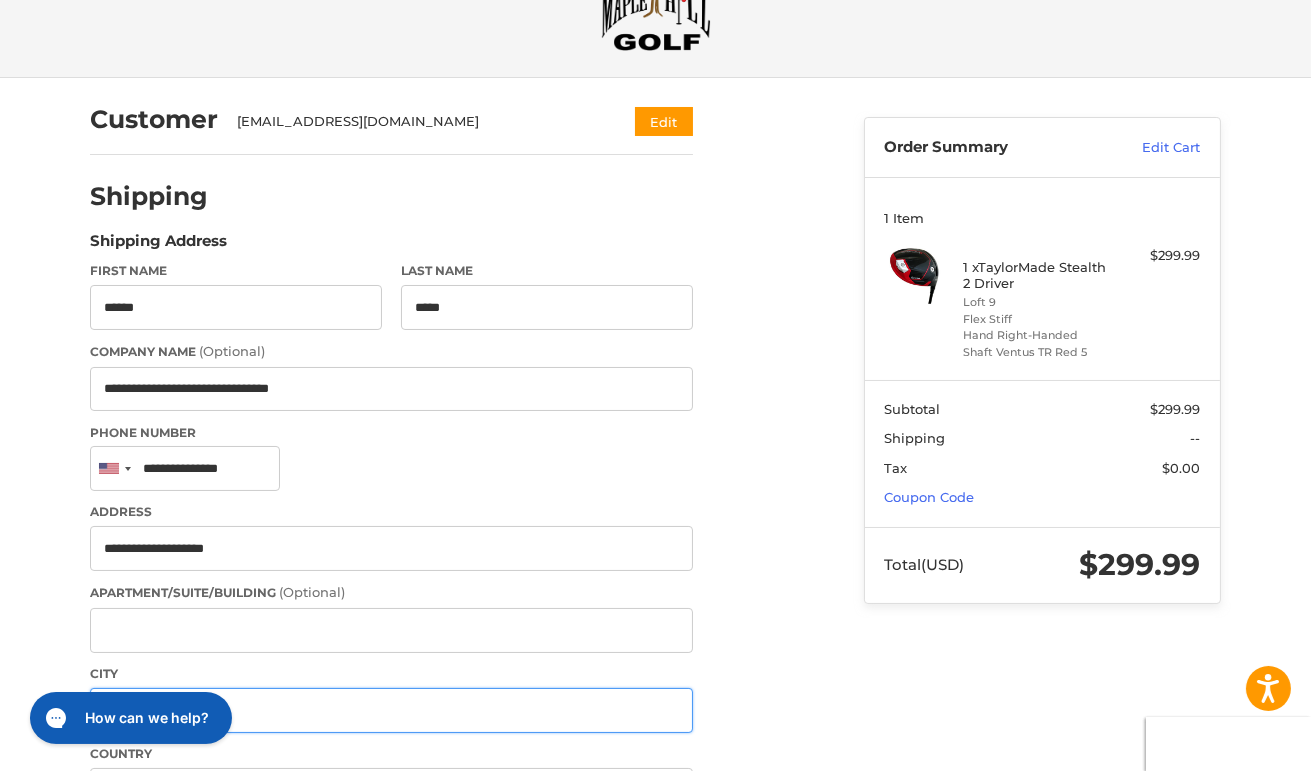 type on "********" 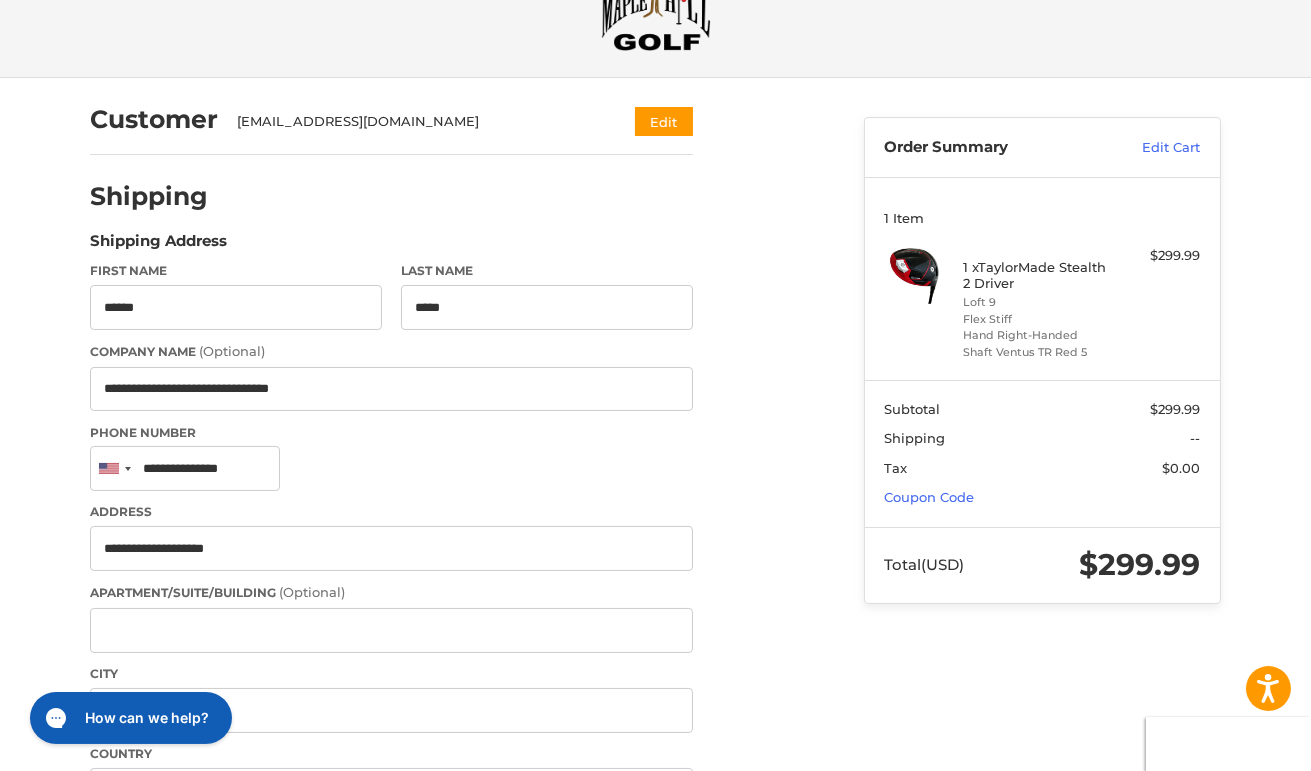 select on "**" 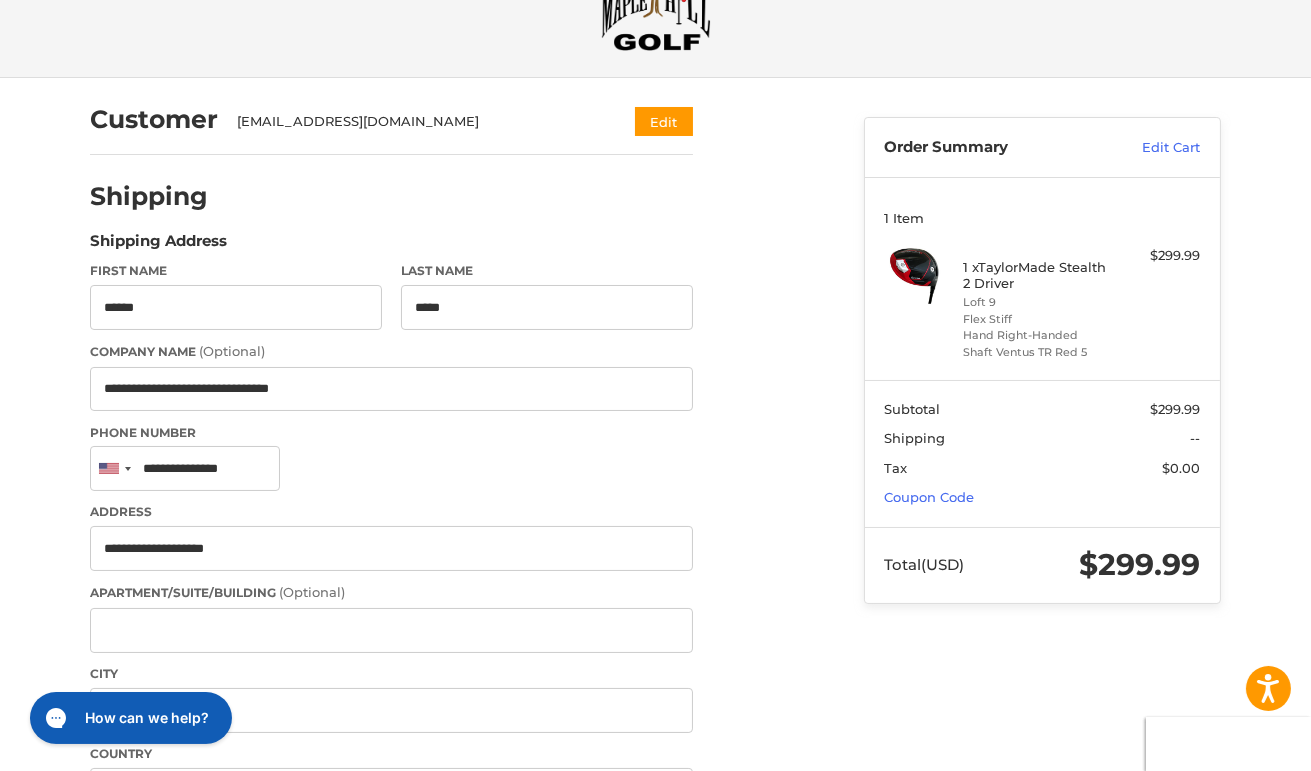 type on "*****" 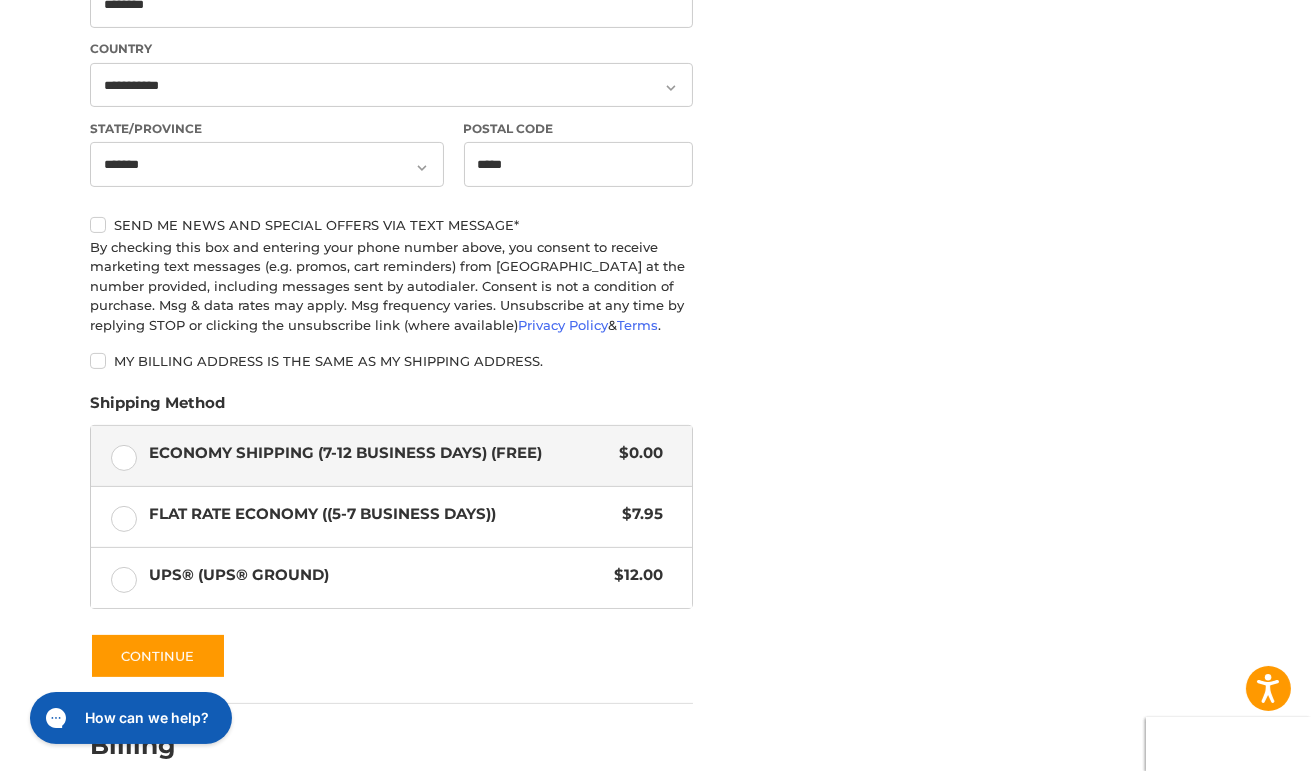 scroll, scrollTop: 798, scrollLeft: 0, axis: vertical 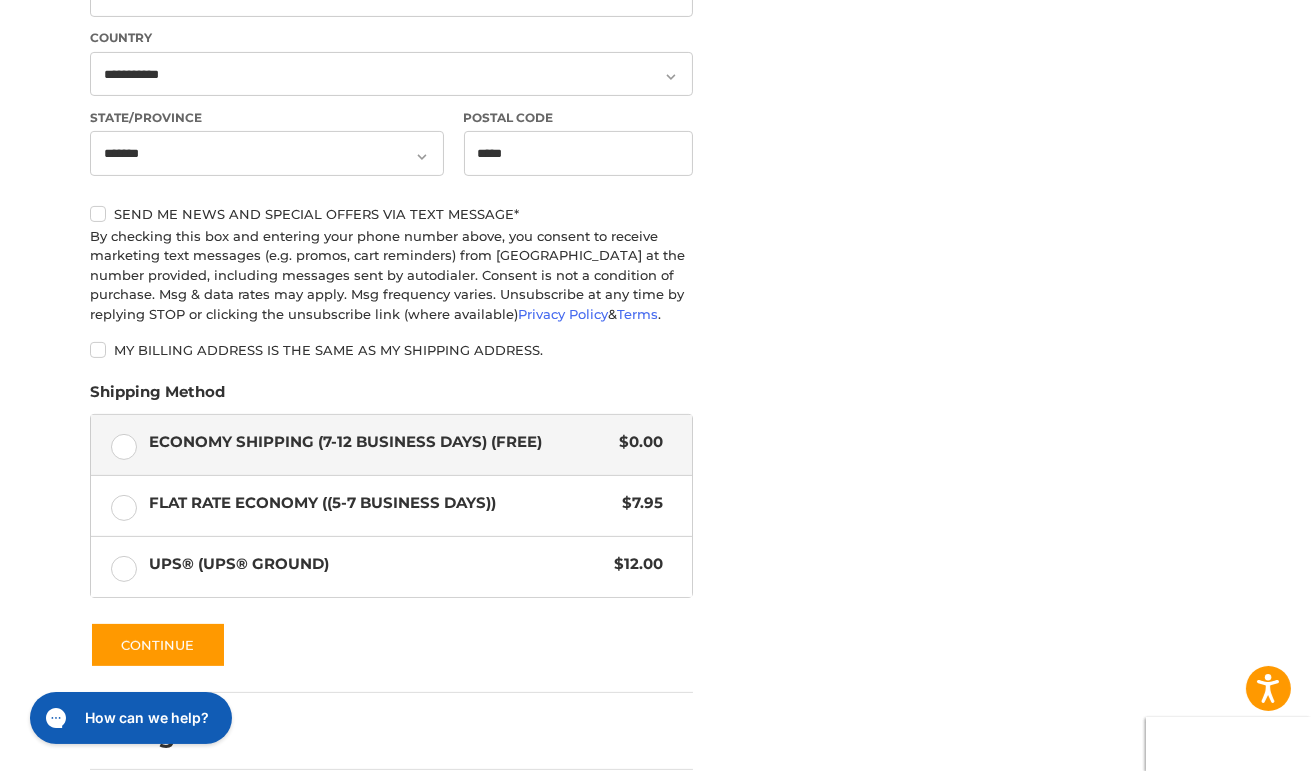 click on "My billing address is the same as my shipping address." at bounding box center (391, 350) 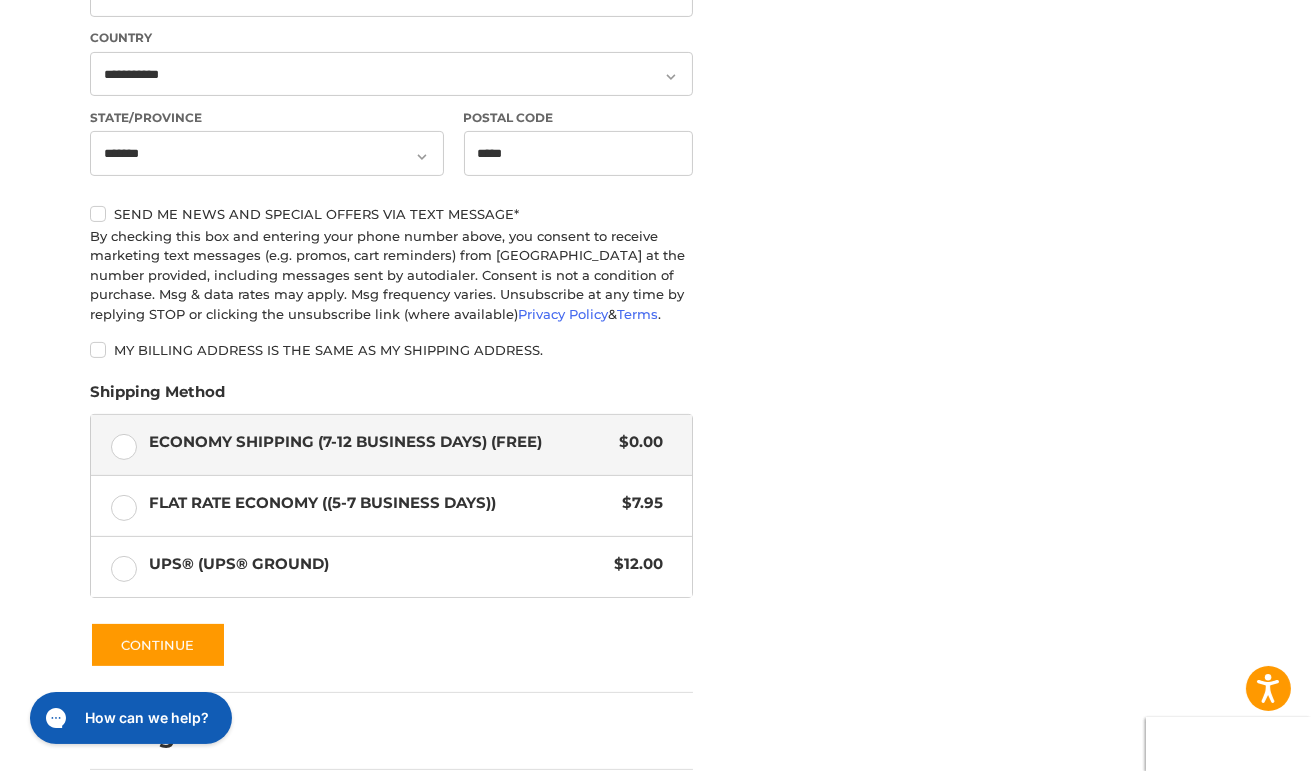 click on "My billing address is the same as my shipping address." at bounding box center [391, 350] 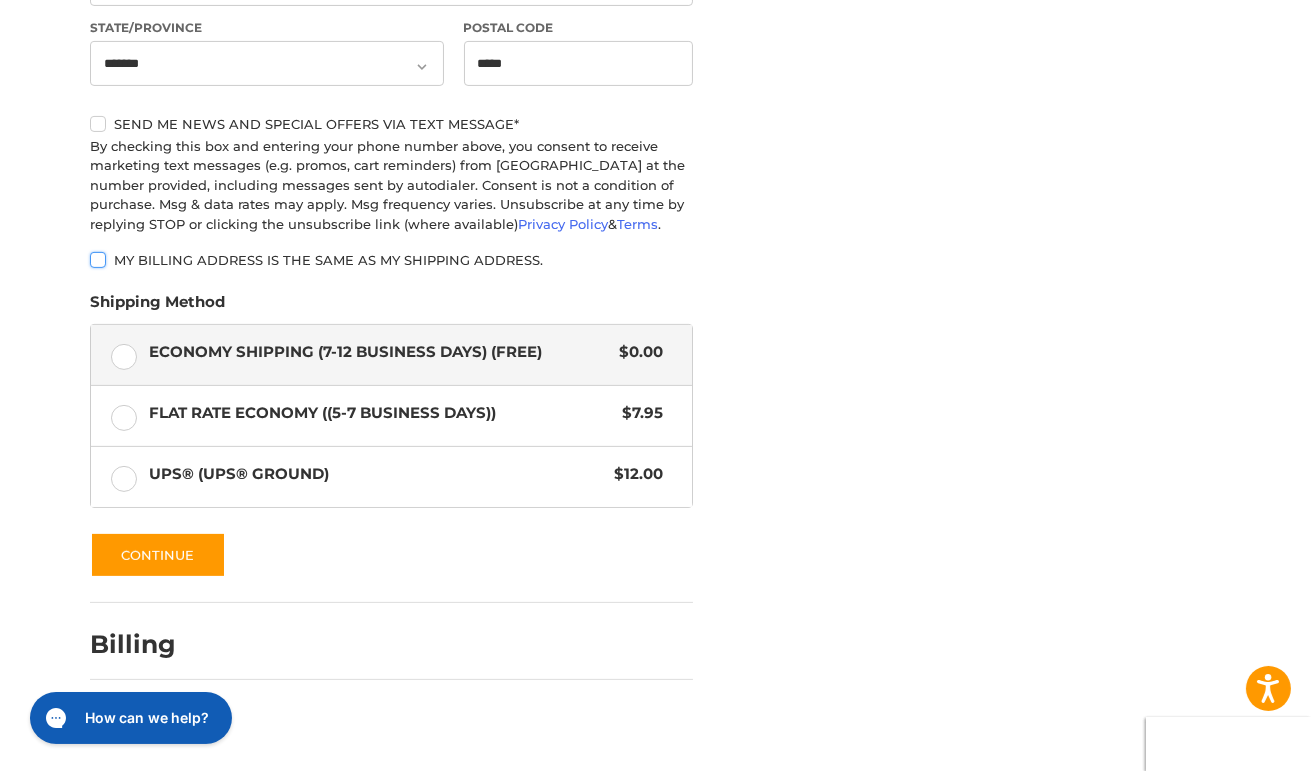 scroll, scrollTop: 889, scrollLeft: 0, axis: vertical 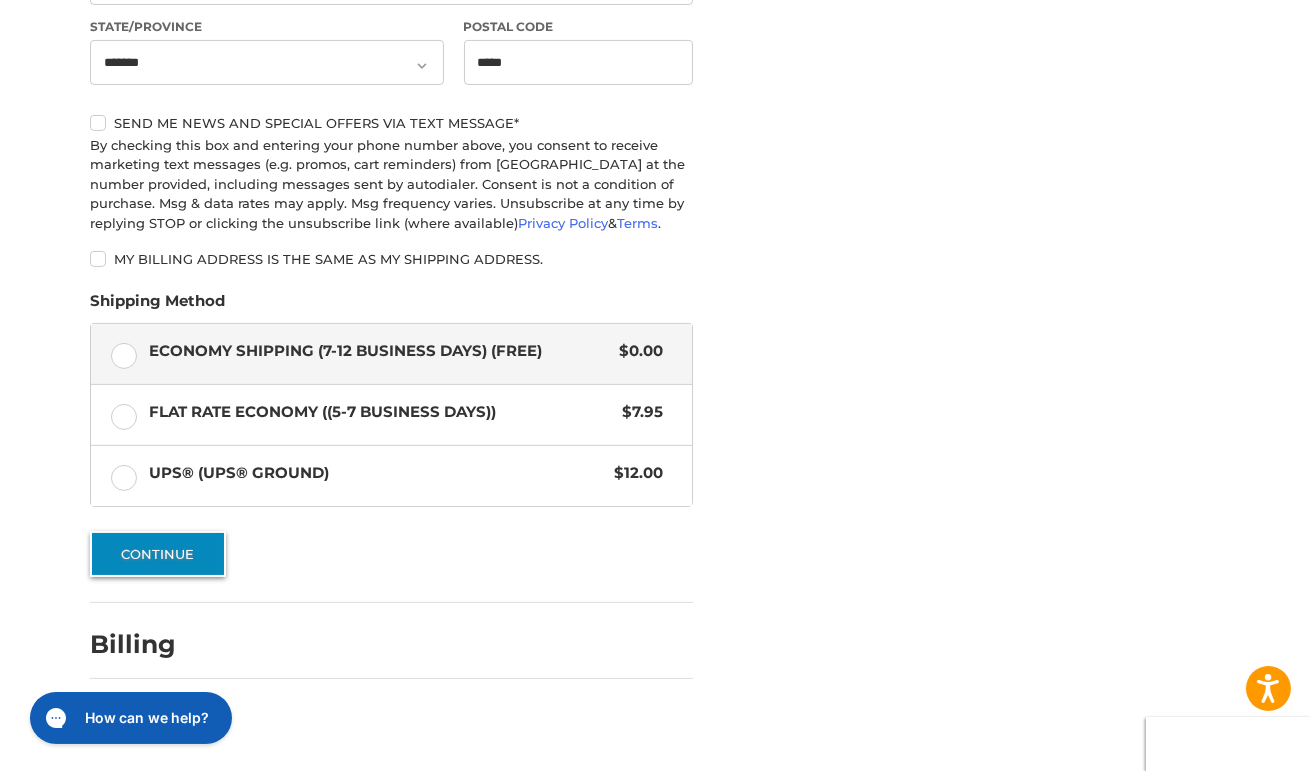 click on "Continue" at bounding box center [158, 554] 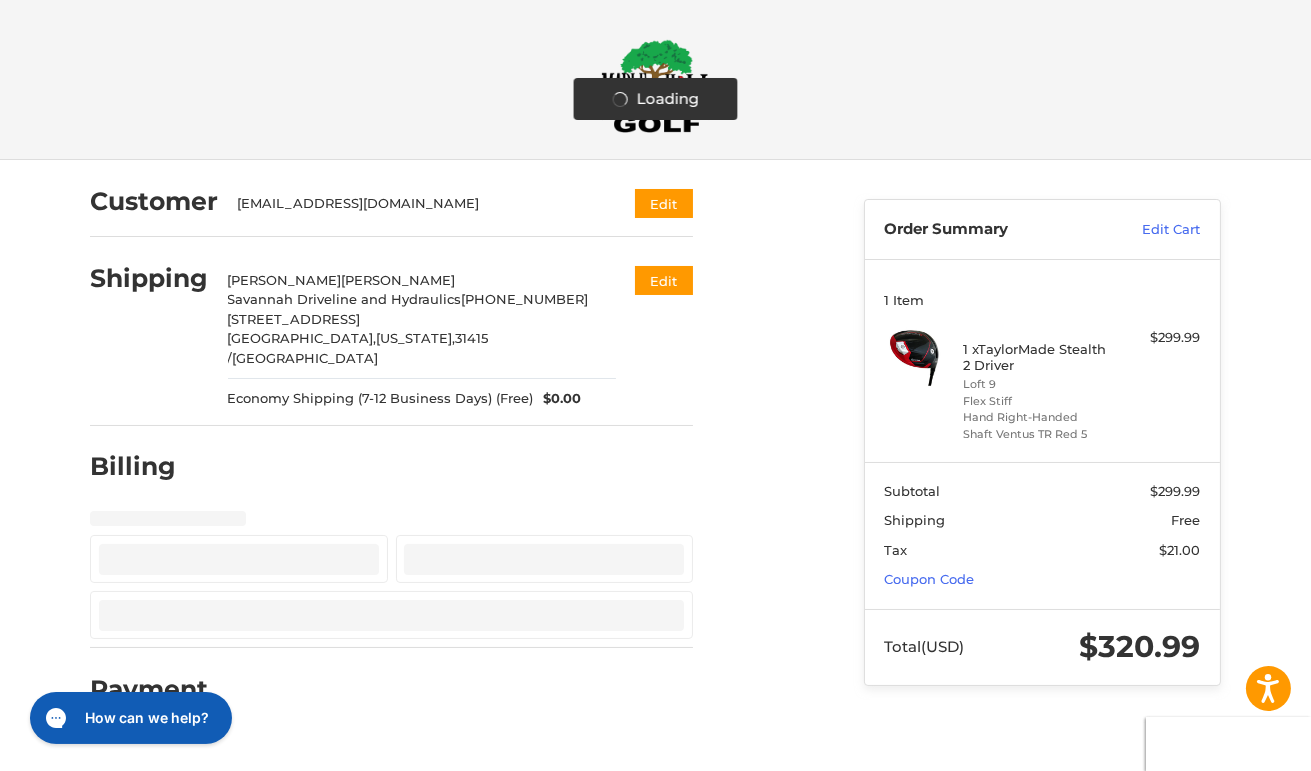 scroll, scrollTop: 0, scrollLeft: 0, axis: both 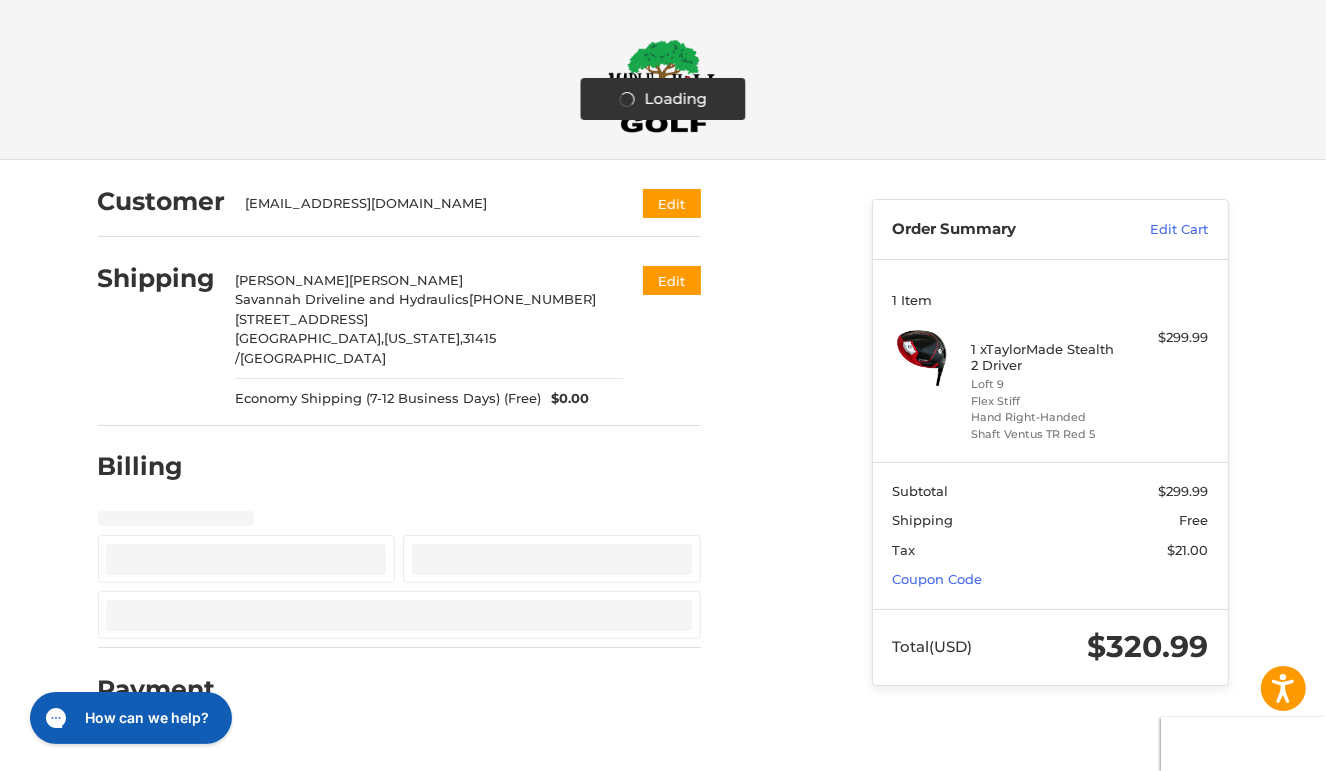 select on "**" 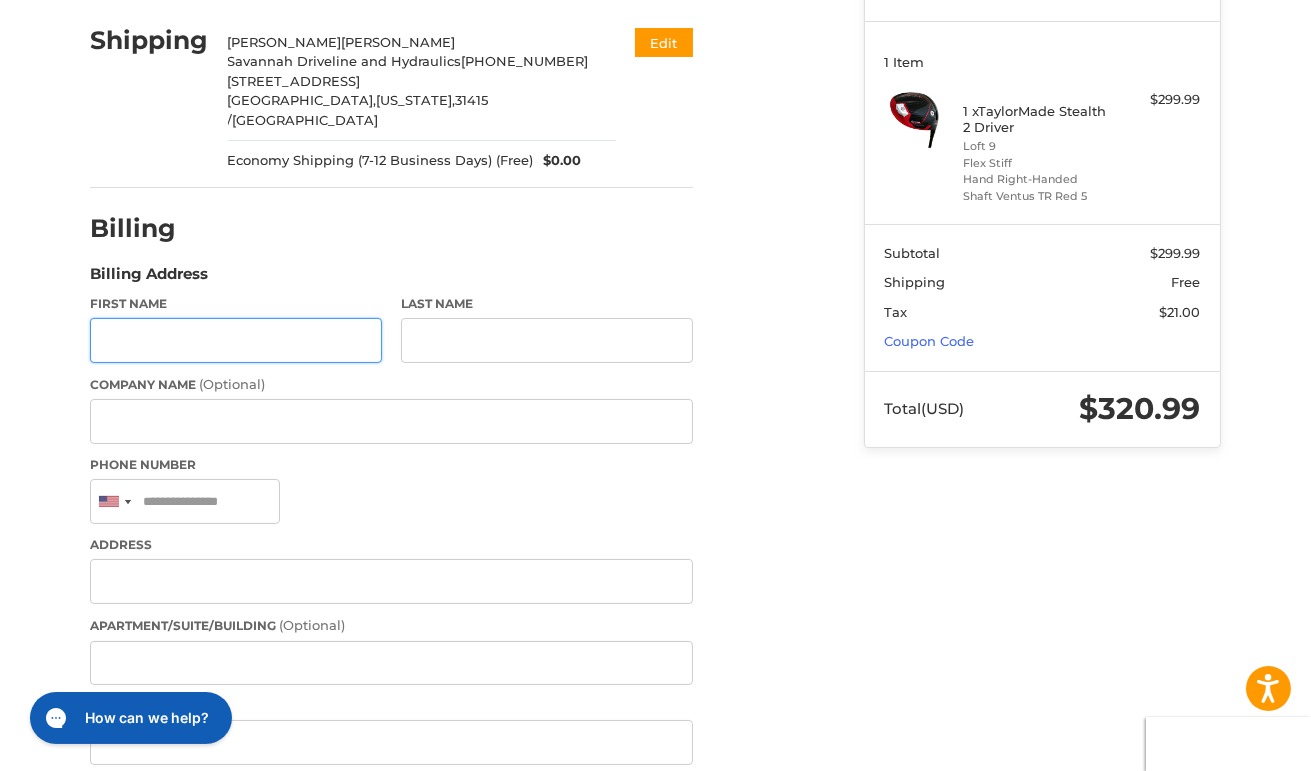 scroll, scrollTop: 251, scrollLeft: 0, axis: vertical 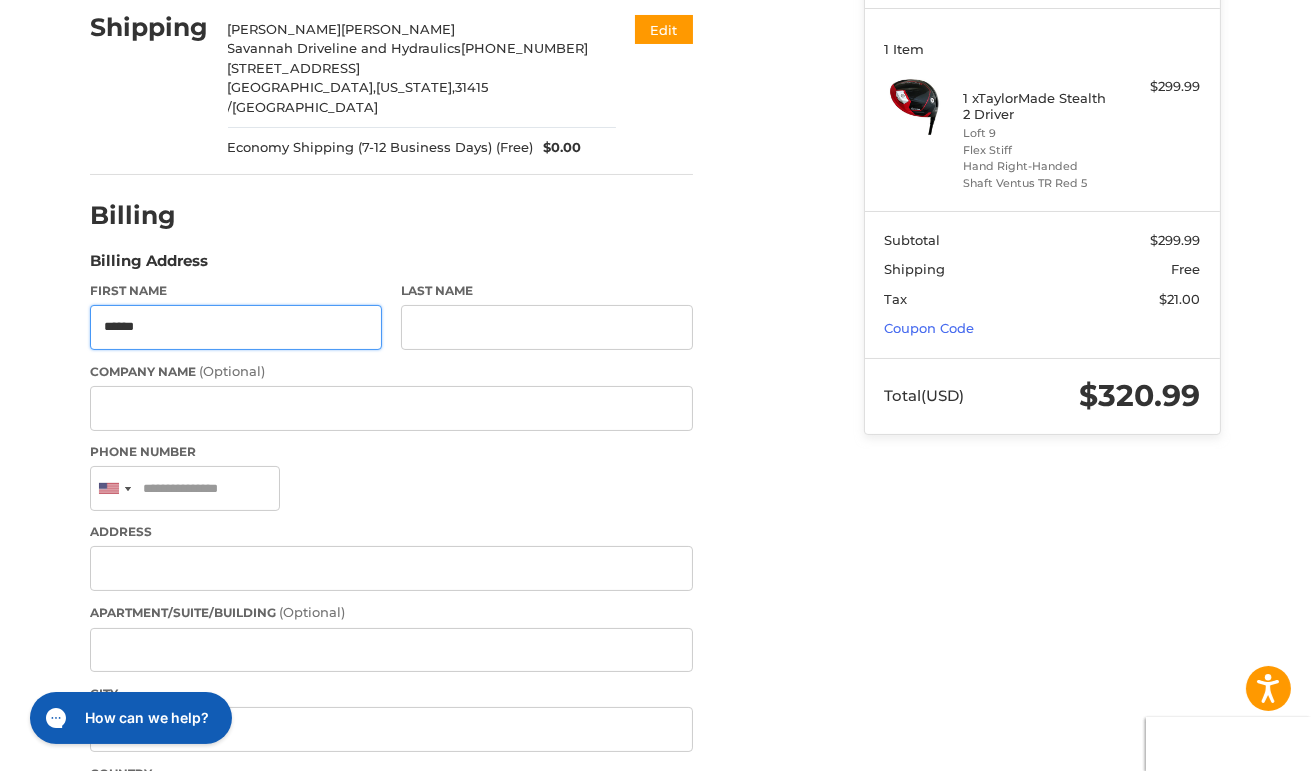 type on "******" 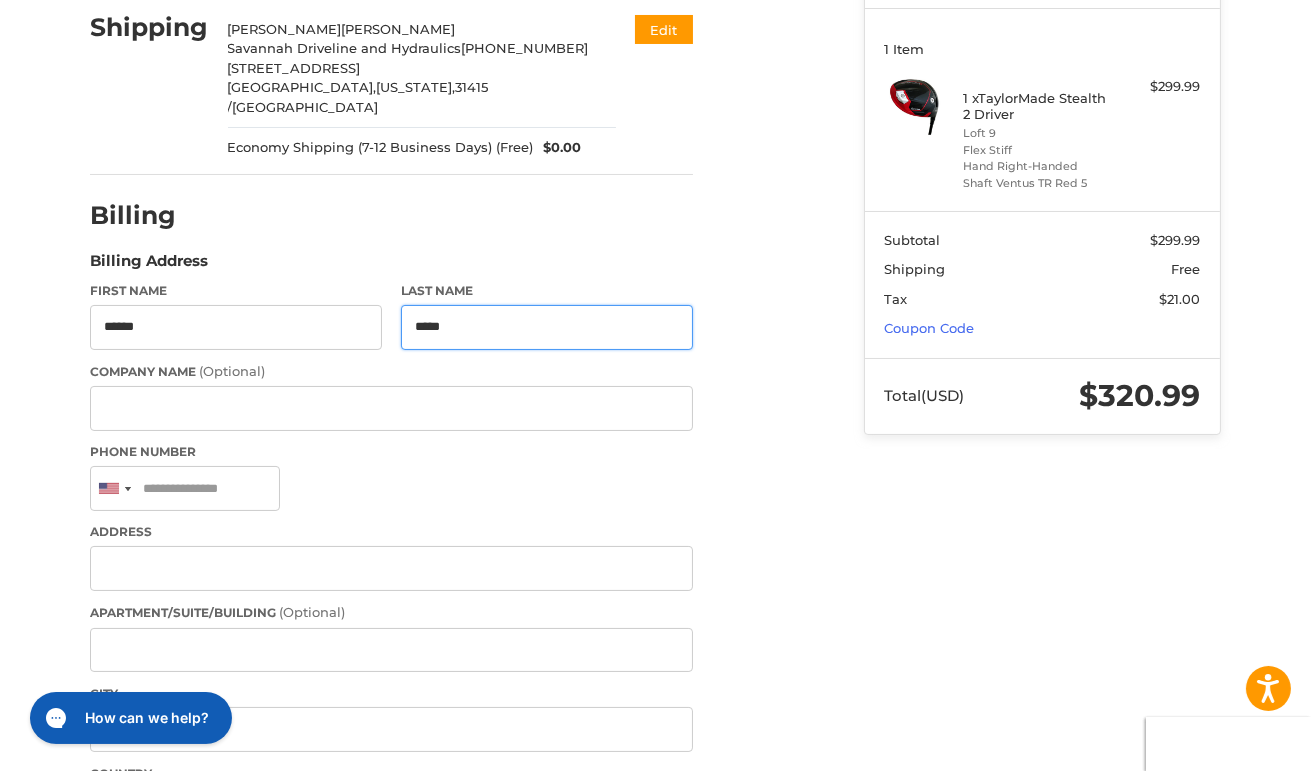 type on "*****" 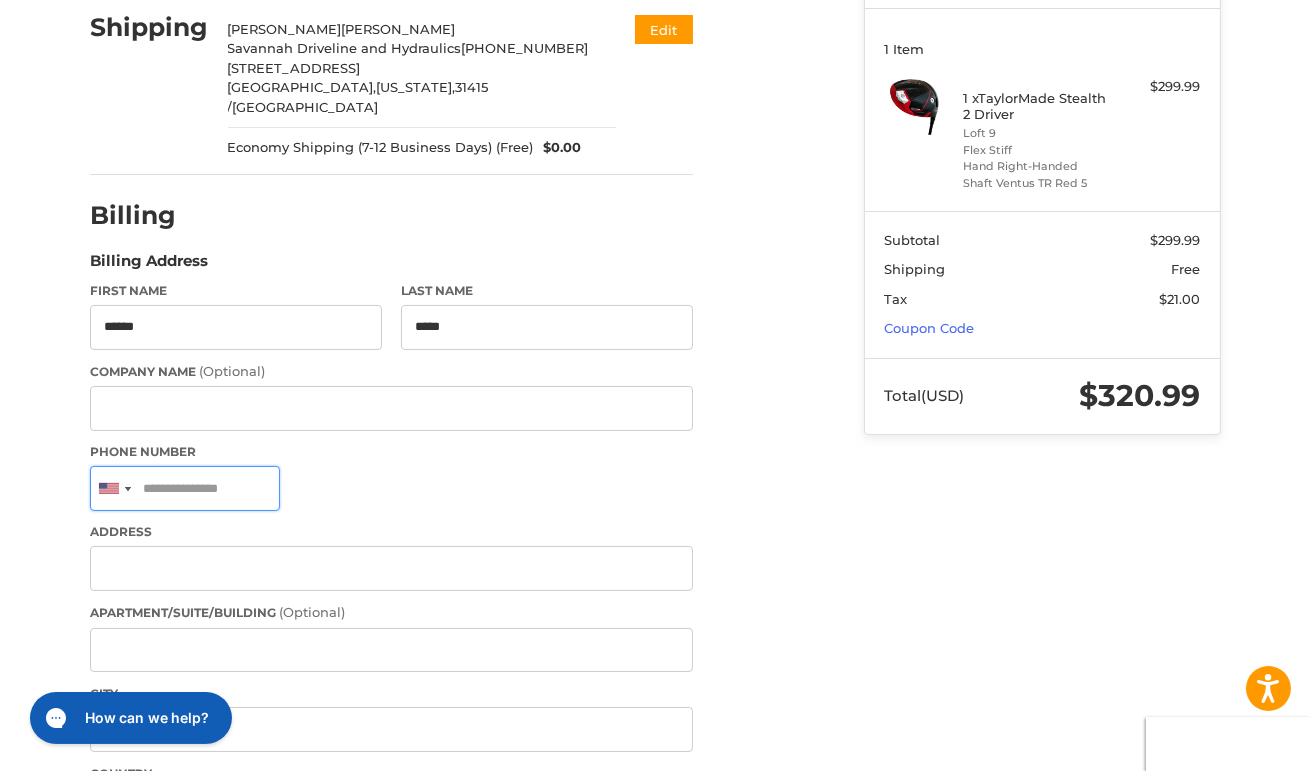click on "Phone Number" at bounding box center [185, 488] 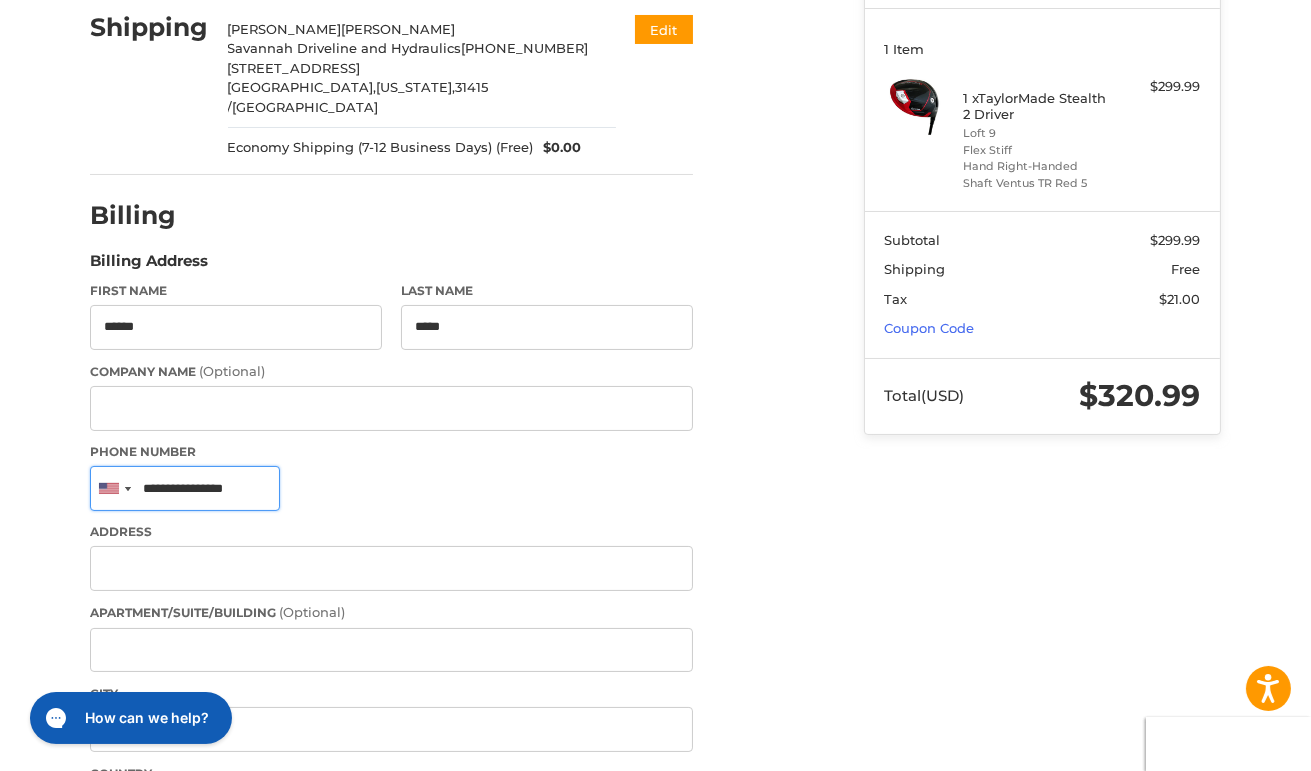type on "**********" 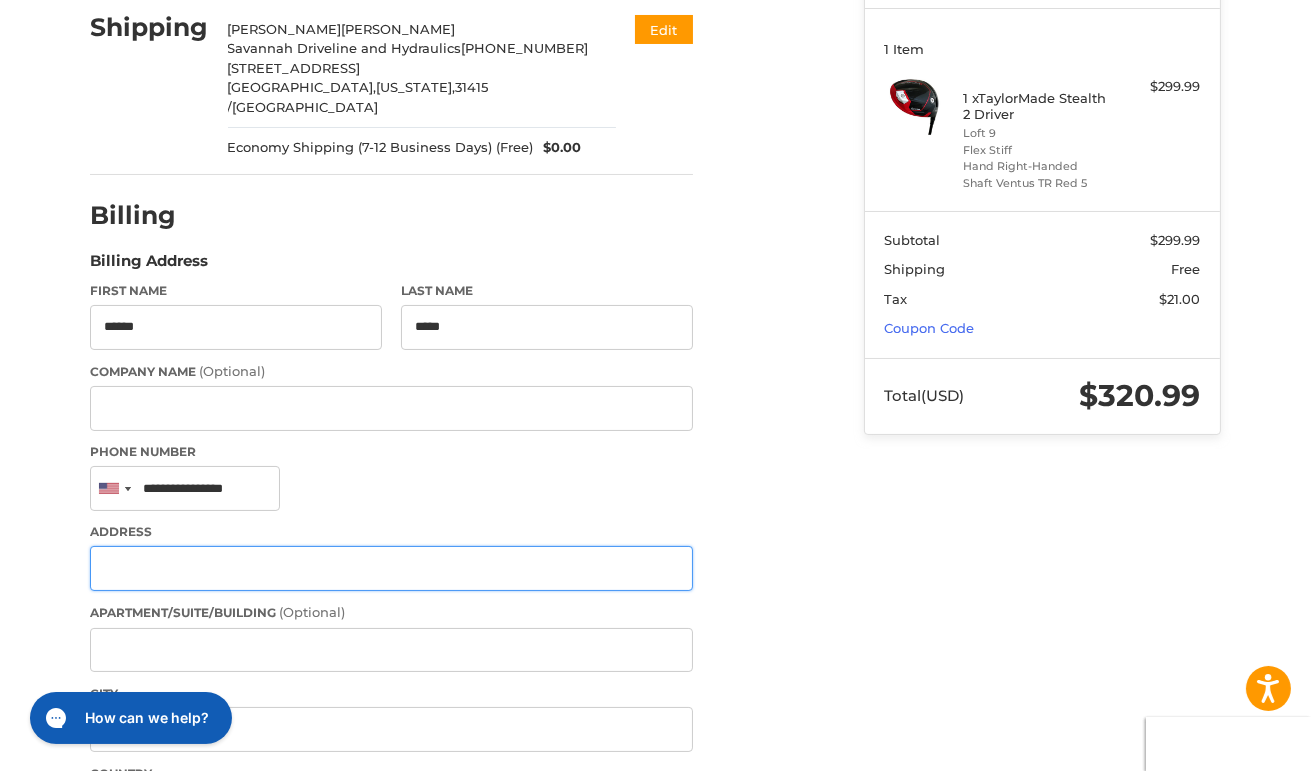 click on "Address" at bounding box center [391, 568] 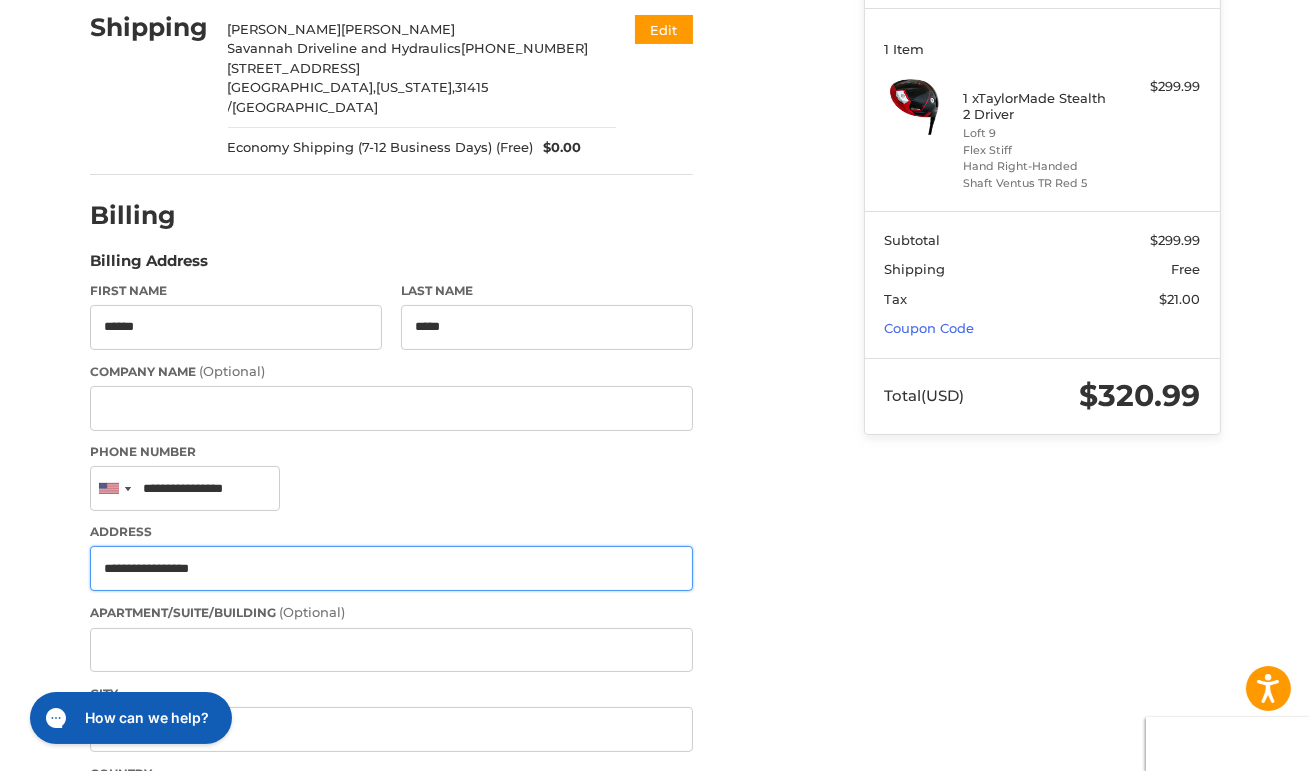 type on "**********" 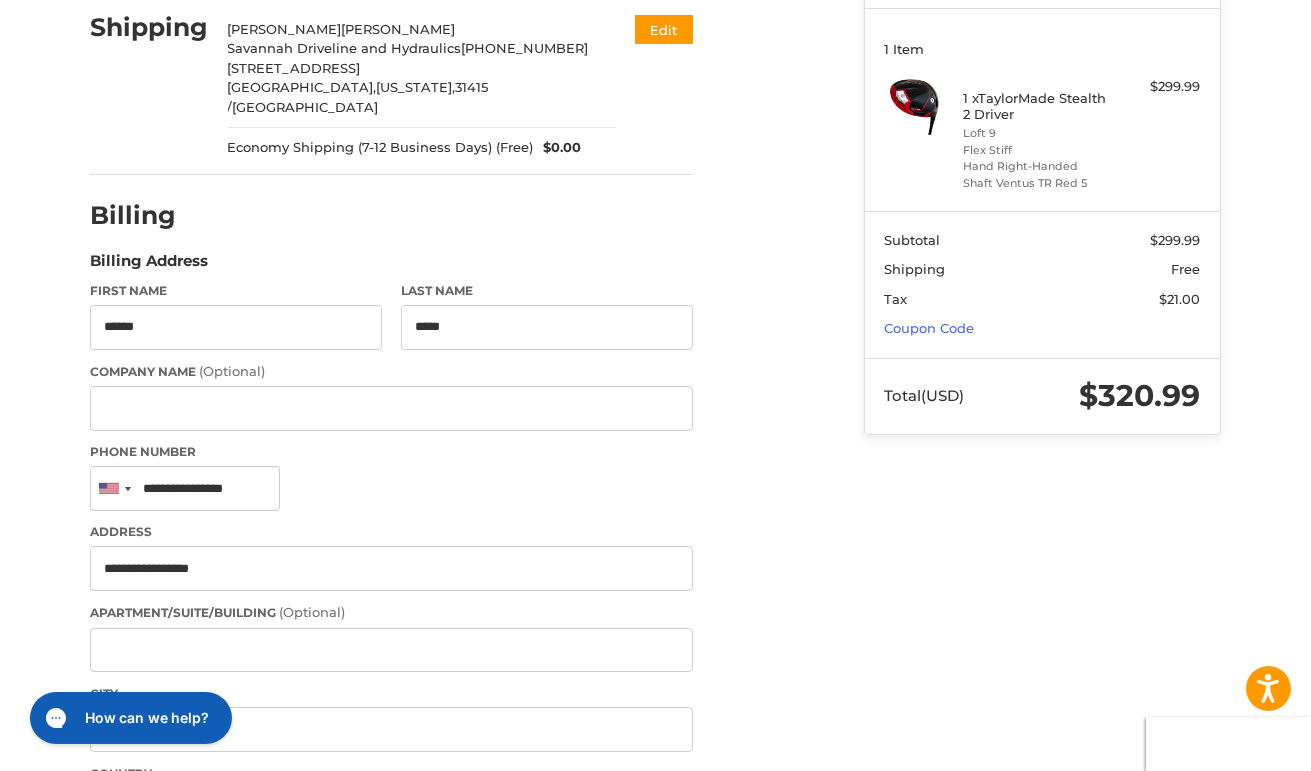 click on "First Name ****** Last Name ***** Company Name   (Optional) Phone Number United States +1 Afghanistan (‫افغانستان‬‎) +93 Albania (Shqipëri) +355 Algeria (‫الجزائر‬‎) +213 American Samoa +1 Andorra +376 Angola +244 Anguilla +1 Antigua and Barbuda +1 Argentina +54 Armenia (Հայաստան) +374 Aruba +297 Ascension Island +247 Australia +61 Austria (Österreich) +43 Azerbaijan (Azərbaycan) +994 Bahamas +1 Bahrain (‫البحرين‬‎) +973 Bangladesh (বাংলাদেশ) +880 Barbados +1 Belarus (Беларусь) +375 Belgium (België) +32 Belize +501 Benin (Bénin) +229 Bermuda +1 Bhutan (འབྲུག) +975 Bolivia +591 Bosnia and Herzegovina (Босна и Херцеговина) +387 Botswana +267 Brazil (Brasil) +55 British Indian Ocean Territory +246 British Virgin Islands +1 Brunei +673 Bulgaria (България) +359 Burkina Faso +226 Burundi (Uburundi) +257 Cambodia (កម្ពុជា) +855 Cameroon (Cameroun) +237 Canada +1 Cape Verde (Kabu Verdi) +238" at bounding box center (391, 603) 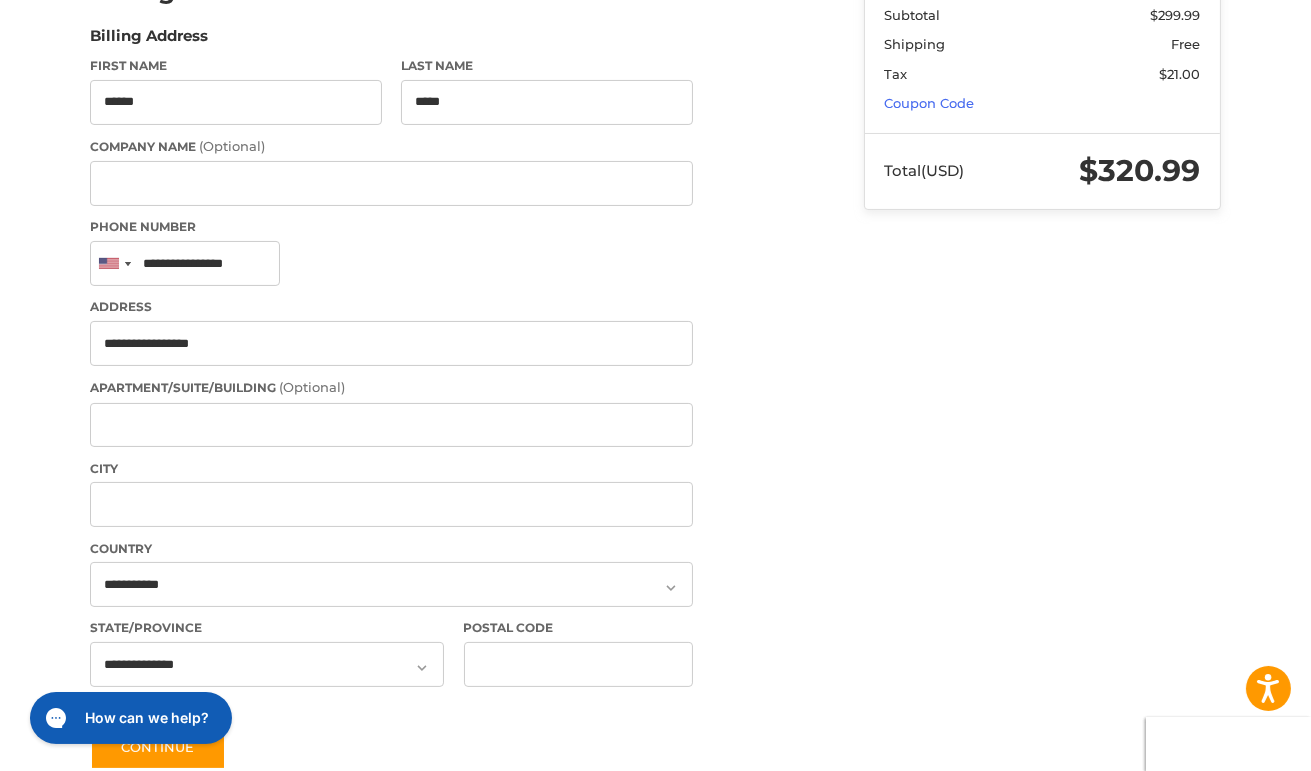 scroll, scrollTop: 478, scrollLeft: 0, axis: vertical 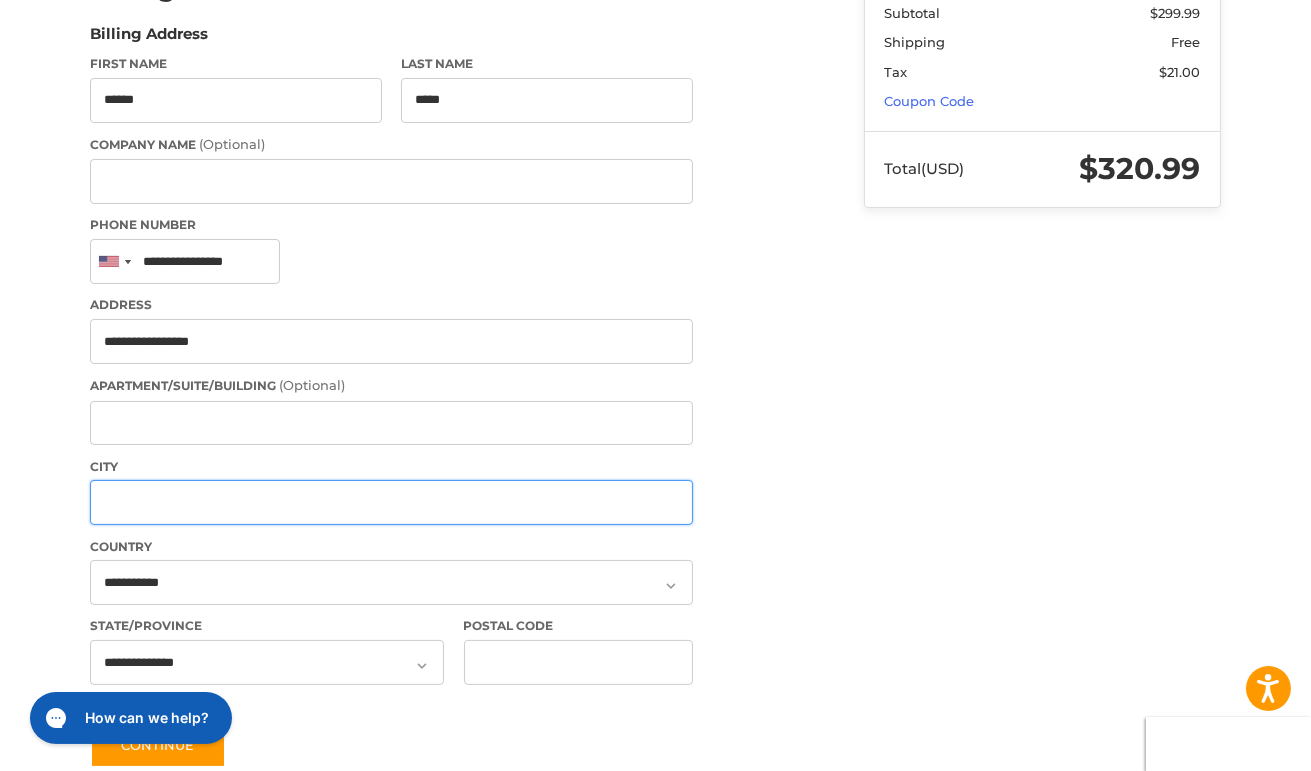 drag, startPoint x: 409, startPoint y: 495, endPoint x: 425, endPoint y: 494, distance: 16.03122 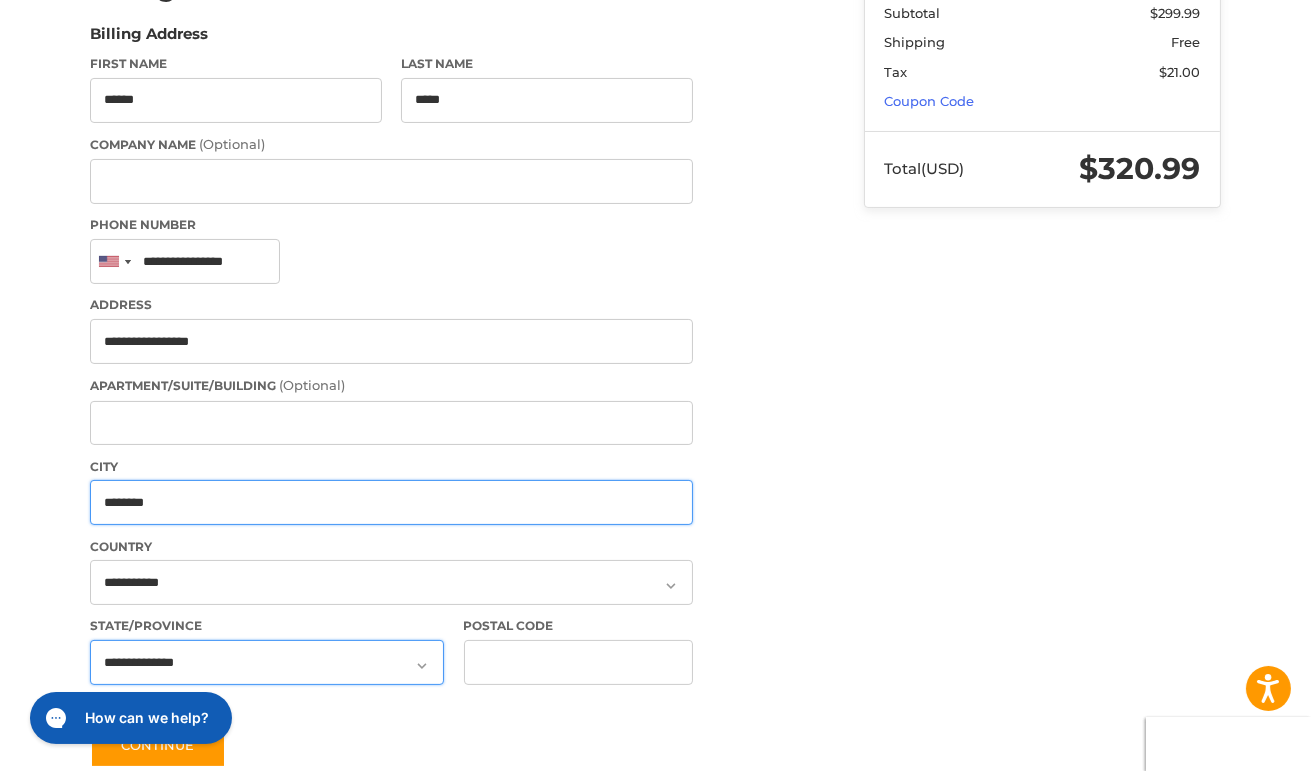 type on "********" 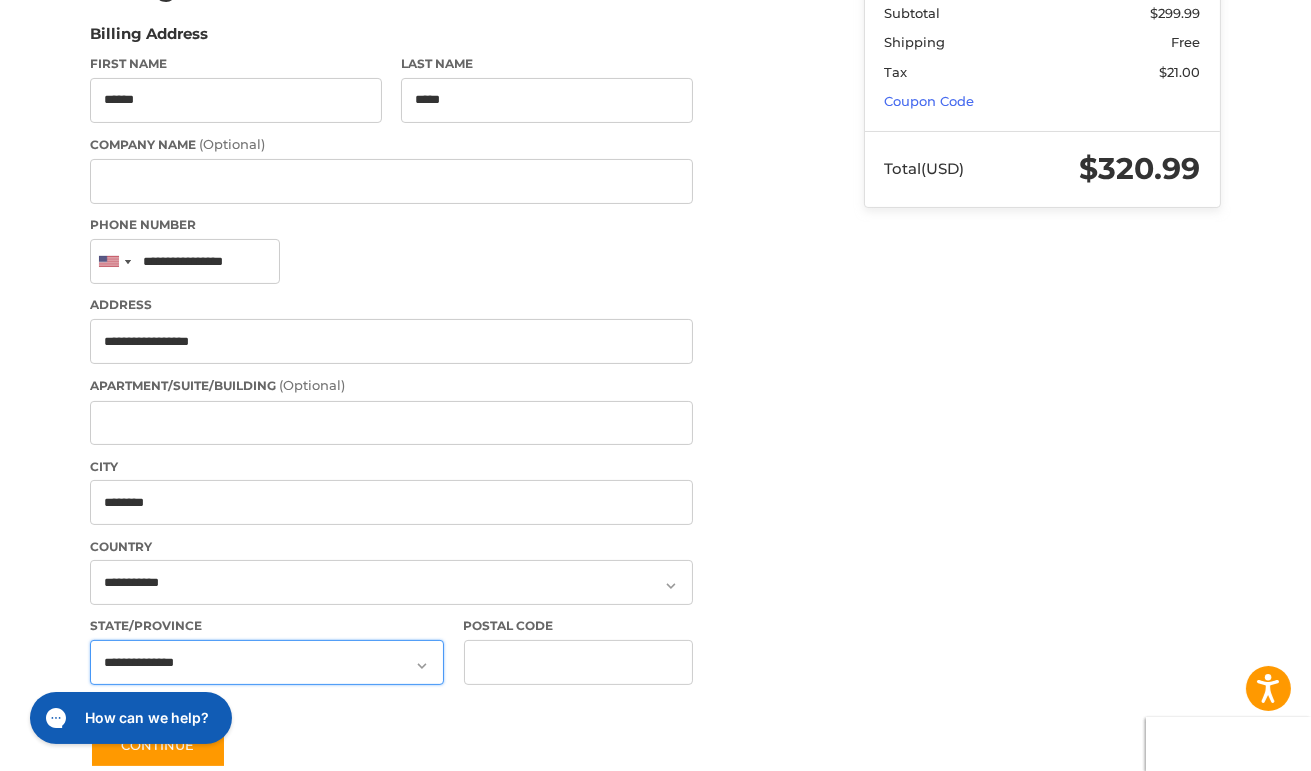 click on "**********" at bounding box center (267, 662) 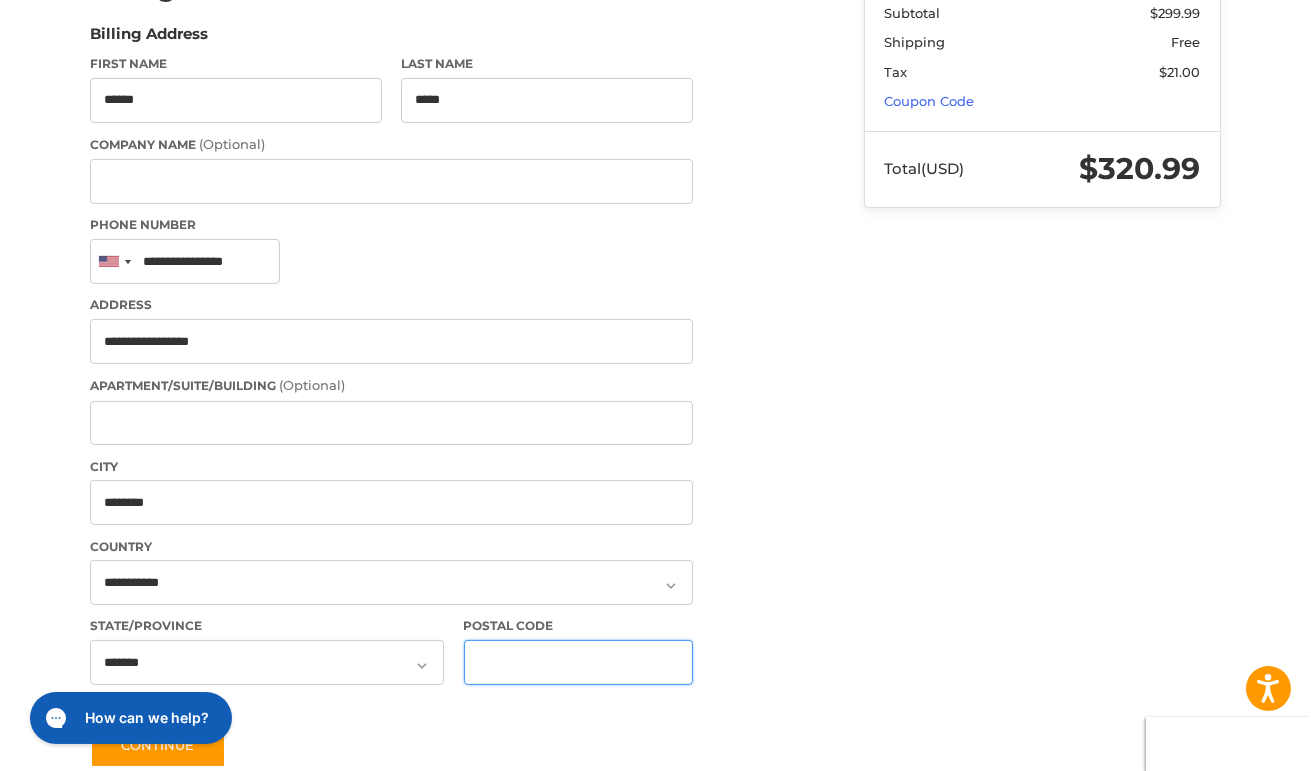 click on "Postal Code" at bounding box center (579, 662) 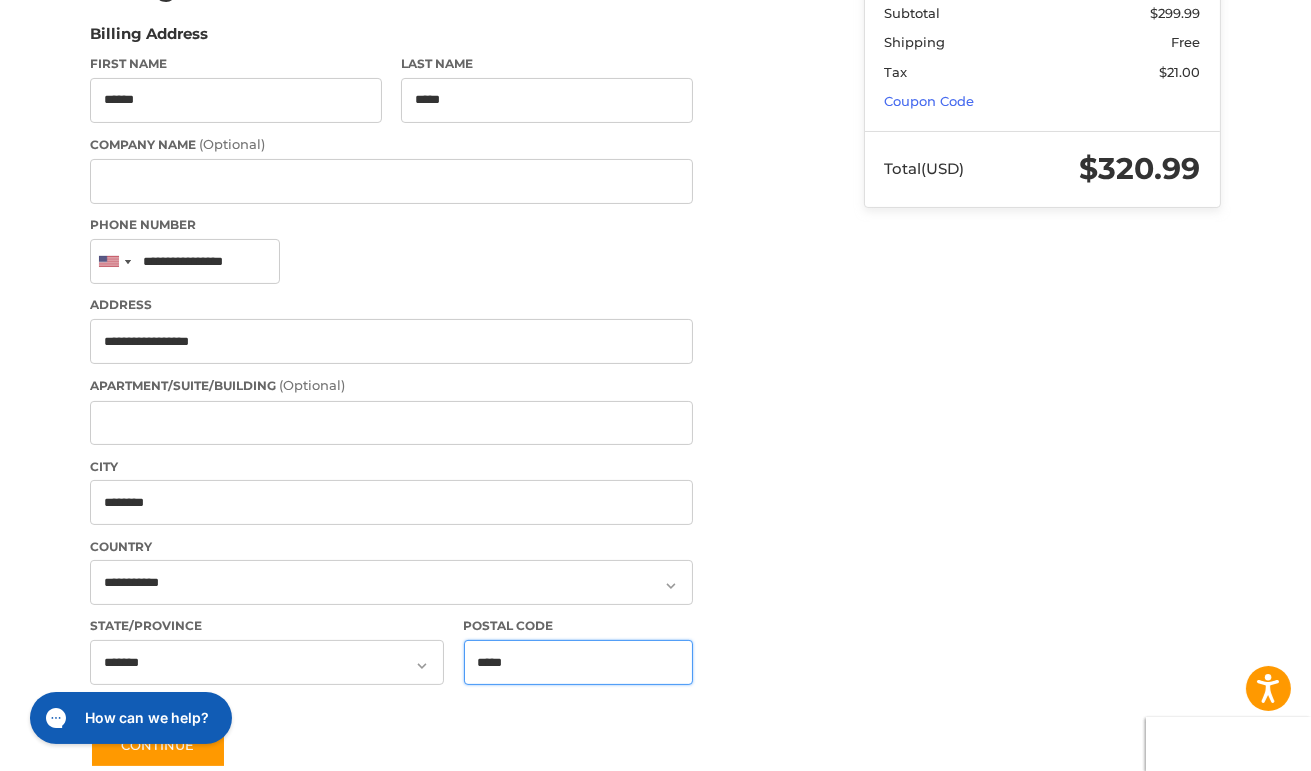 type on "*****" 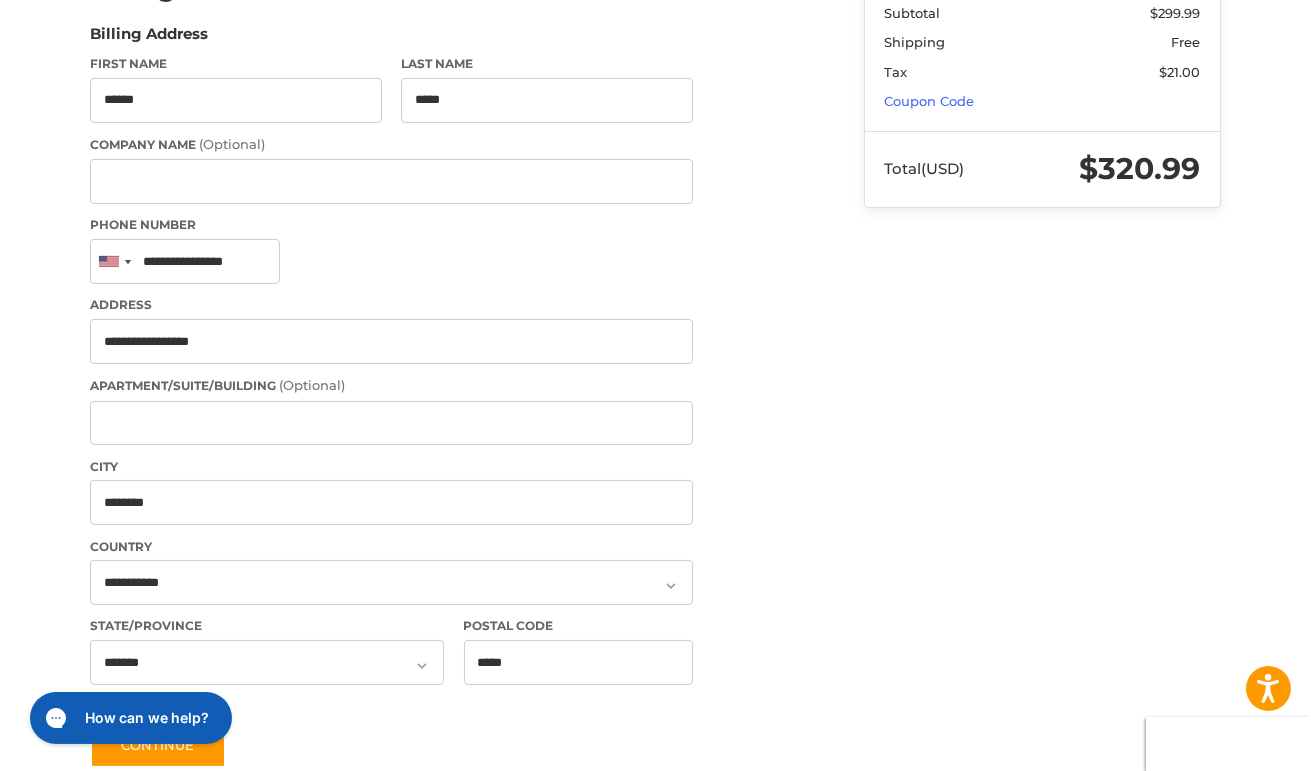click on "Customer stevenray79620@yahoo.com Edit Shipping Steven  Cohen Savannah Driveline and Hydraulics  +1 9122470800 2333 louisville road  Savannah,  Georgia,  31415 /  United States  Economy Shipping (7-12 Business Days) (Free) $0.00 Edit Billing Billing Address First Name ****** Last Name ***** Company Name   (Optional) Phone Number United States +1 Afghanistan (‫افغانستان‬‎) +93 Albania (Shqipëri) +355 Algeria (‫الجزائر‬‎) +213 American Samoa +1 Andorra +376 Angola +244 Anguilla +1 Antigua and Barbuda +1 Argentina +54 Armenia (Հայաստան) +374 Aruba +297 Ascension Island +247 Australia +61 Austria (Österreich) +43 Azerbaijan (Azərbaycan) +994 Bahamas +1 Bahrain (‫البحرين‬‎) +973 Bangladesh (বাংলাদেশ) +880 Barbados +1 Belarus (Беларусь) +375 Belgium (België) +32 Belize +501 Benin (Bénin) +229 Bermuda +1 Bhutan (འབྲུག) +975 Bolivia +591 Bosnia and Herzegovina (Босна и Херцеговина) +387 Botswana +267 +55 +246 +1" at bounding box center (430, 275) 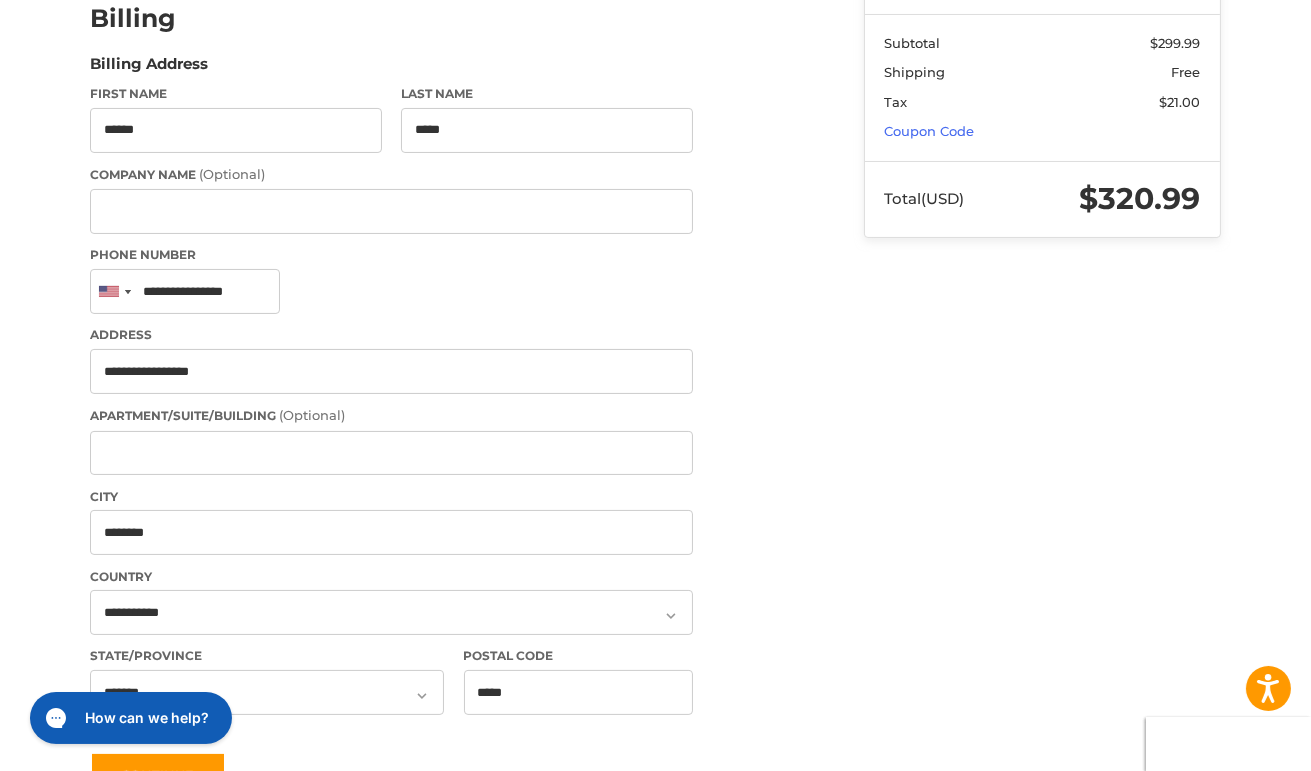 scroll, scrollTop: 407, scrollLeft: 0, axis: vertical 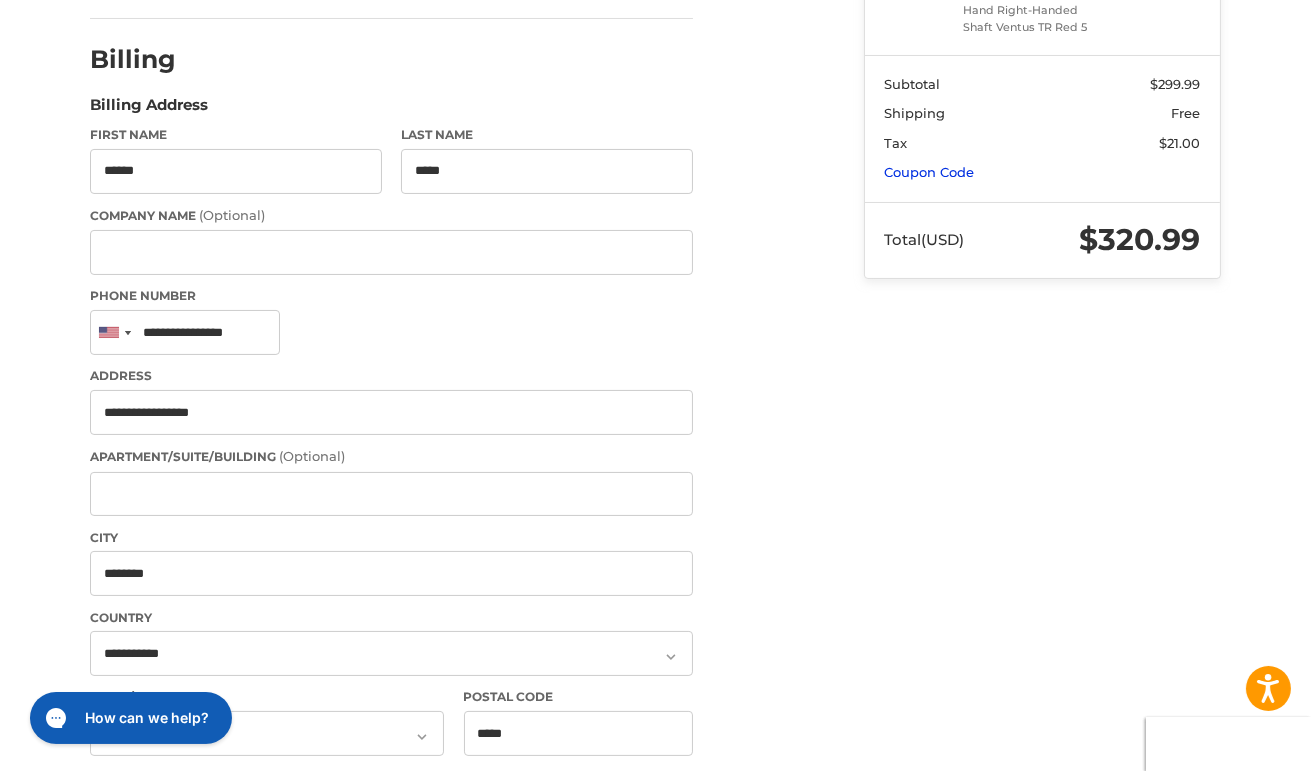 click on "Coupon Code" at bounding box center [930, 172] 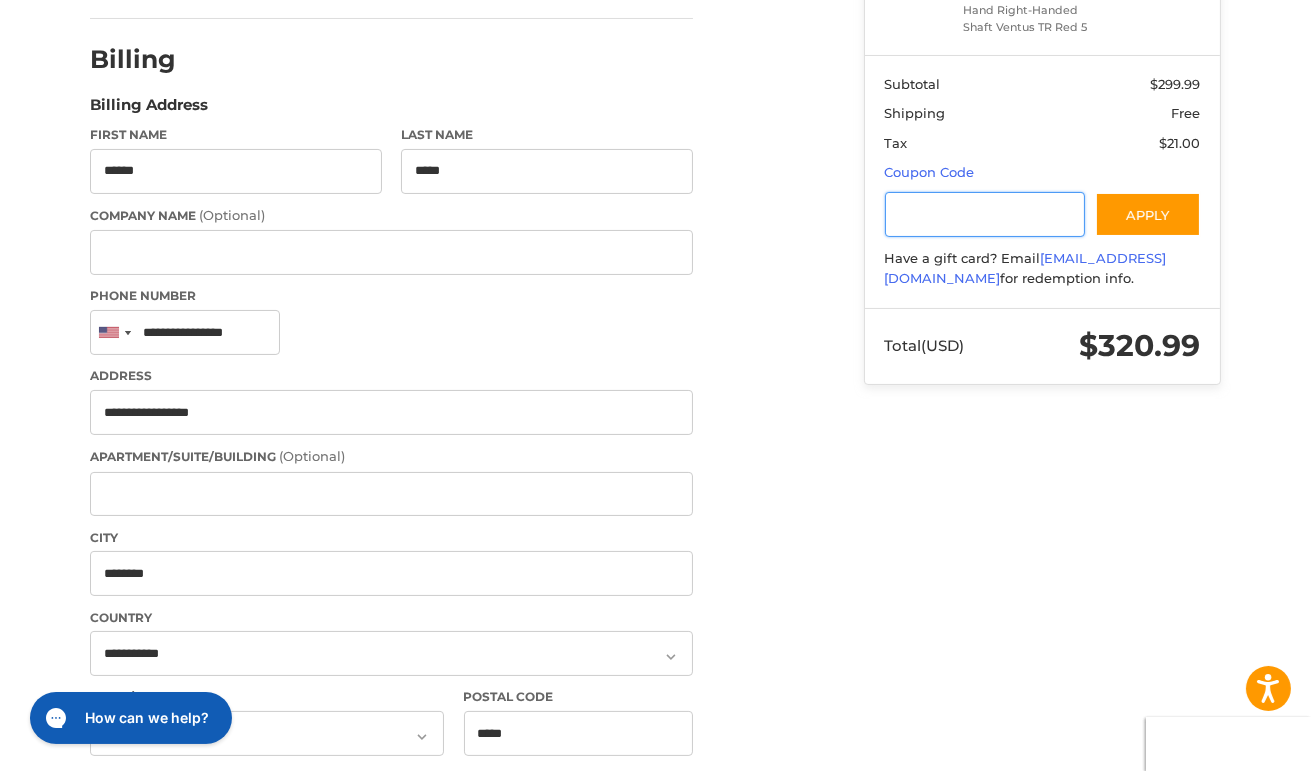 click at bounding box center [985, 214] 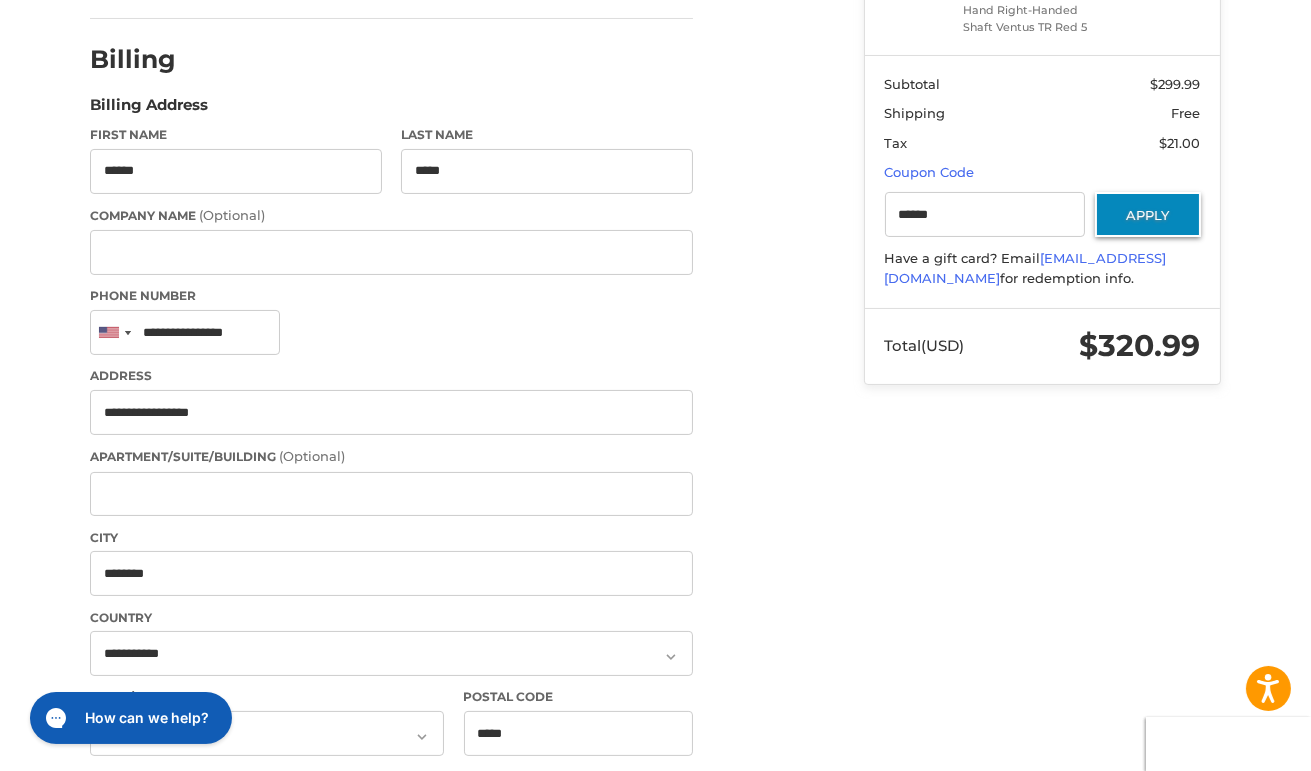 click on "Apply" at bounding box center [1148, 214] 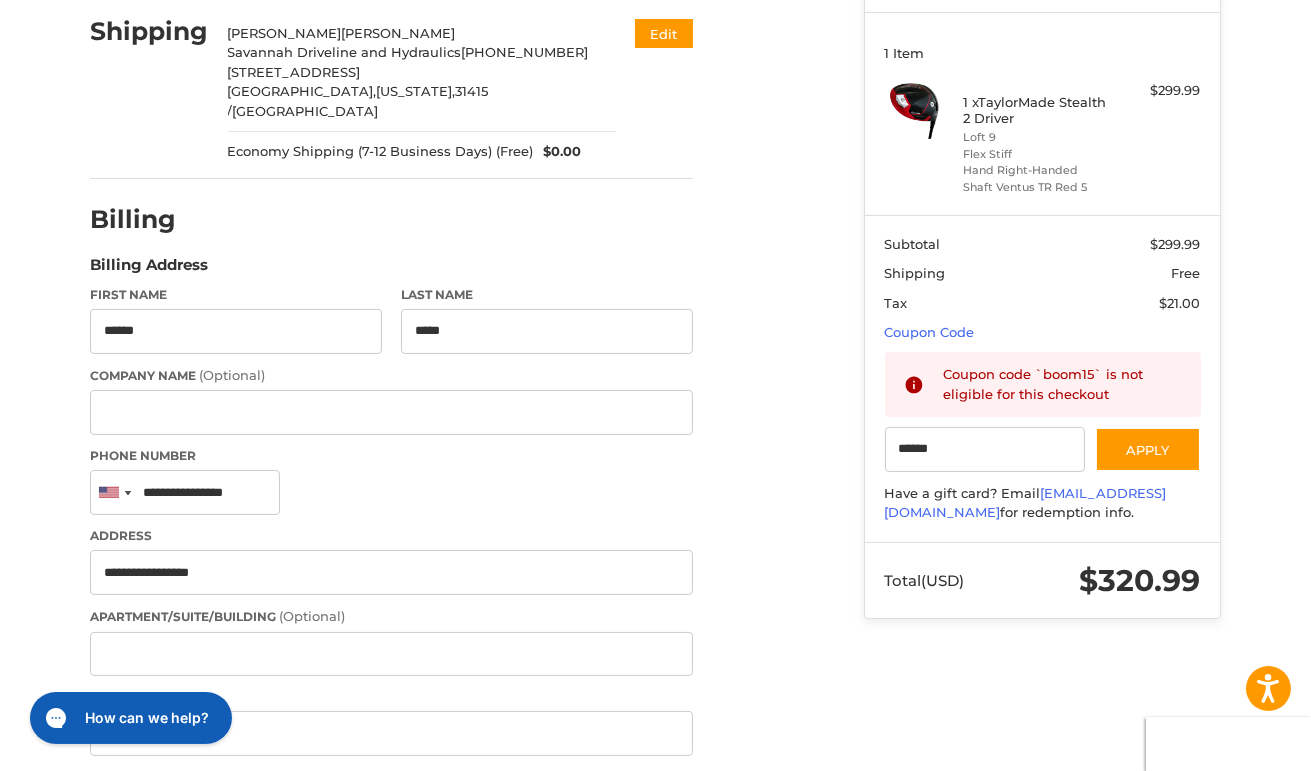 scroll, scrollTop: 248, scrollLeft: 0, axis: vertical 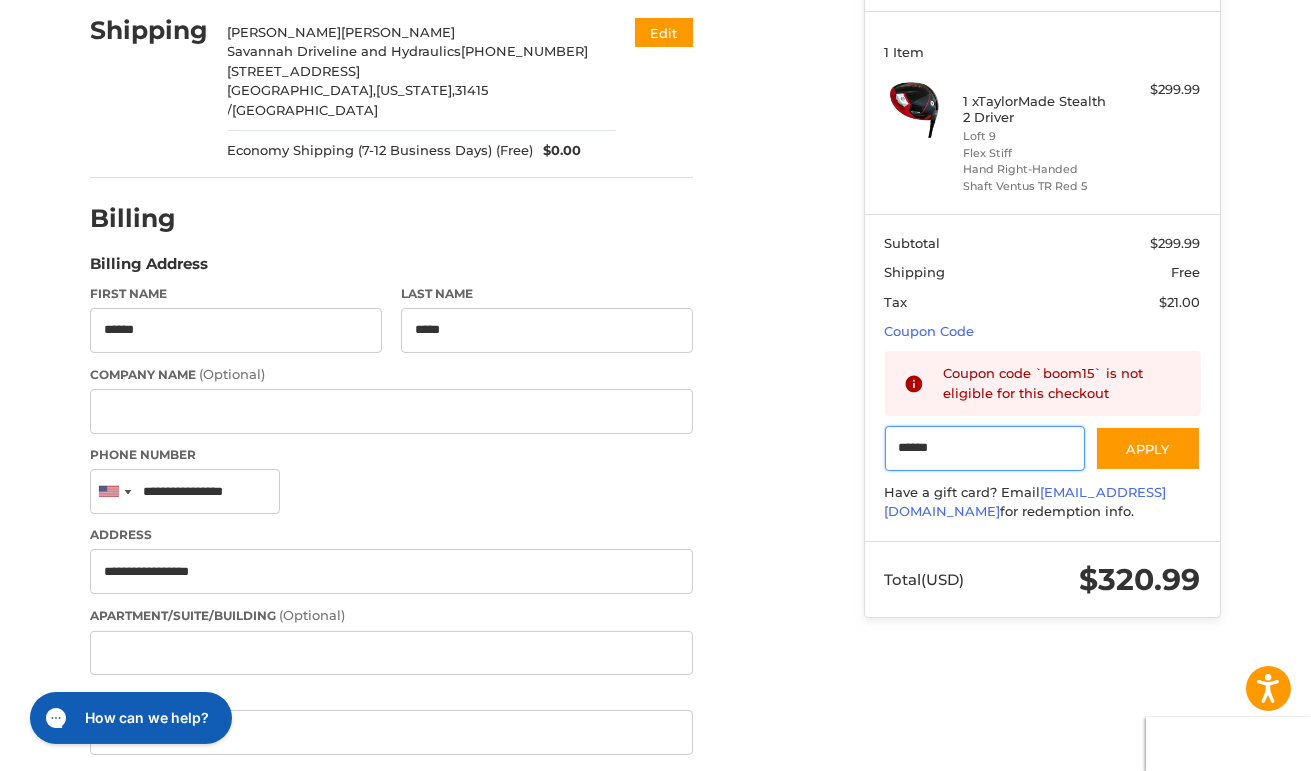 click on "******" at bounding box center [985, 448] 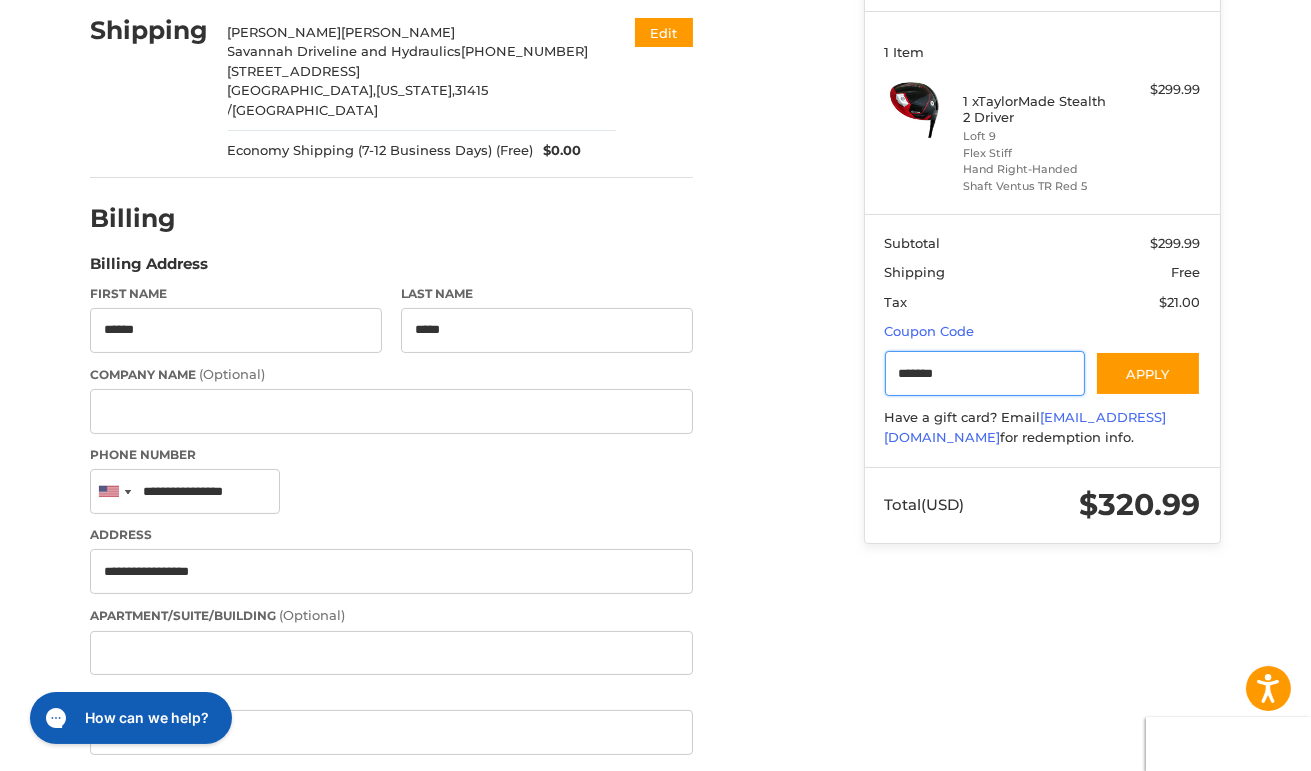 type on "******" 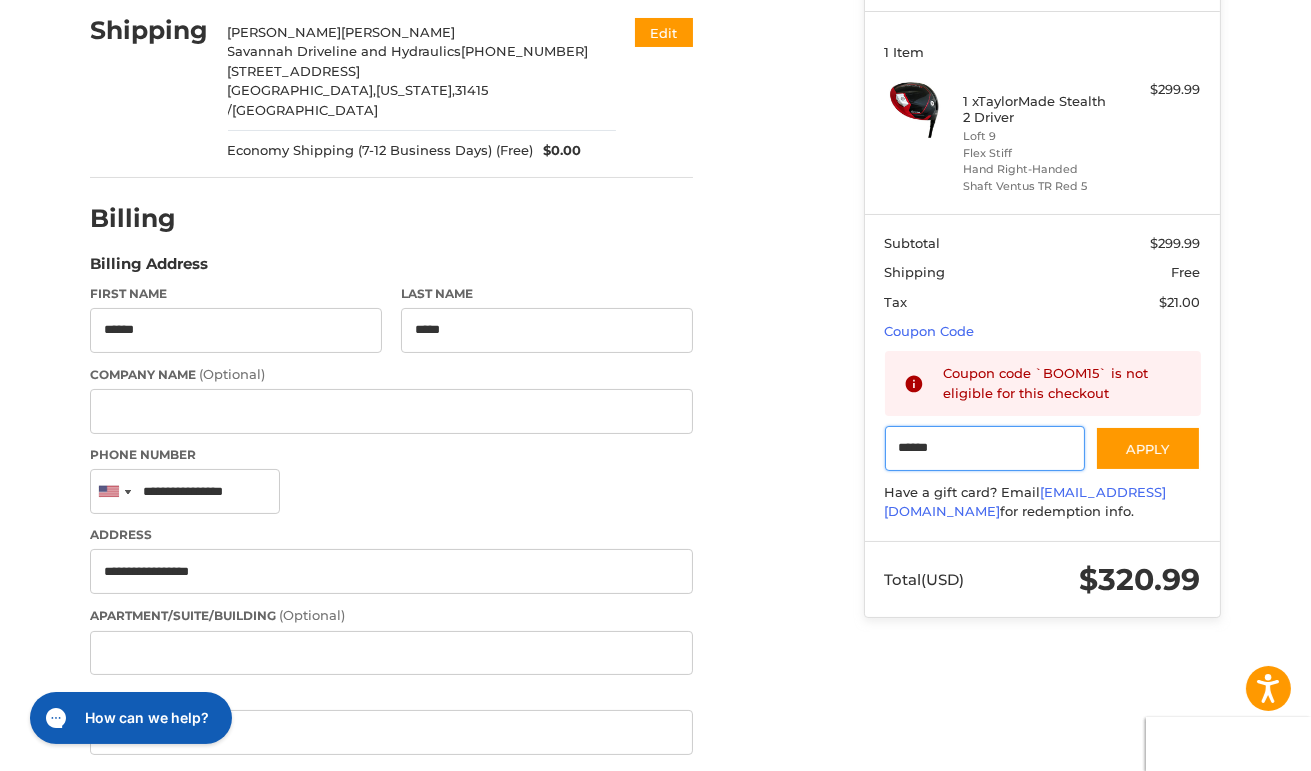 click on "******" at bounding box center [985, 448] 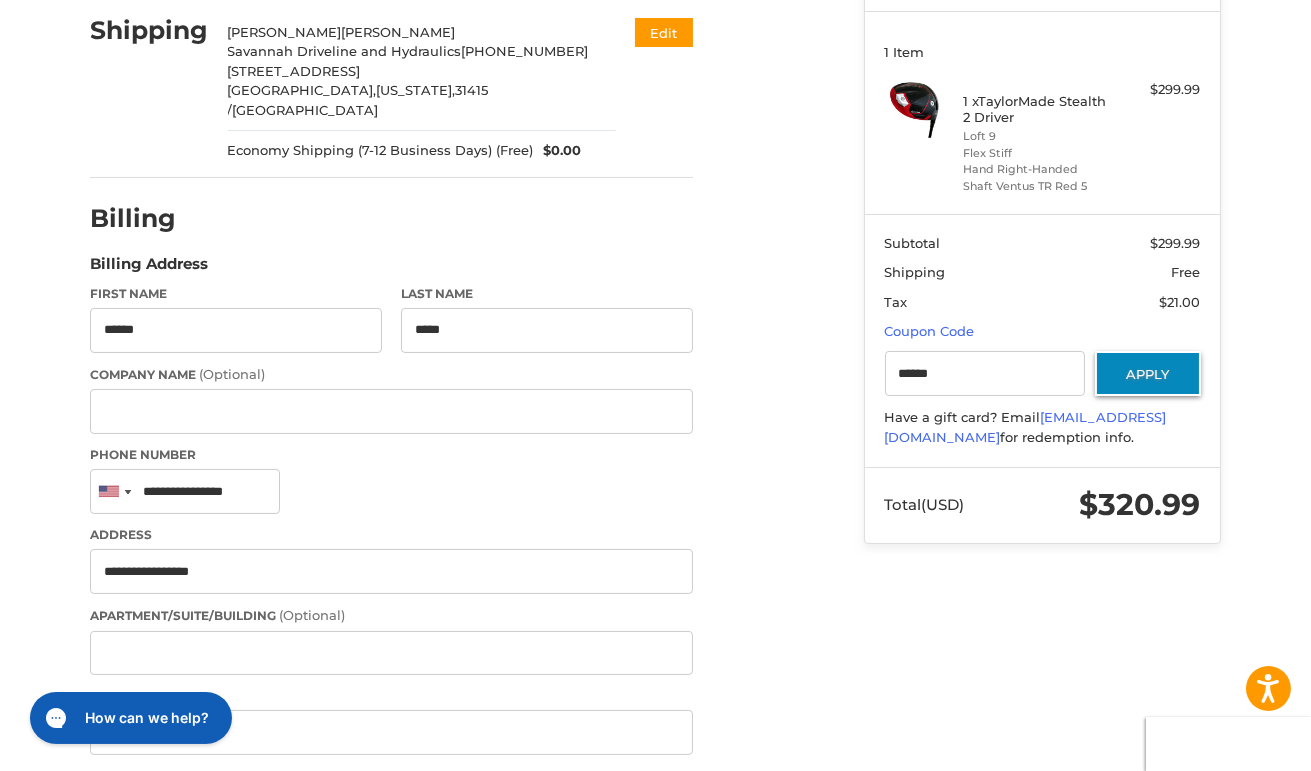 click on "Apply" at bounding box center (1148, 373) 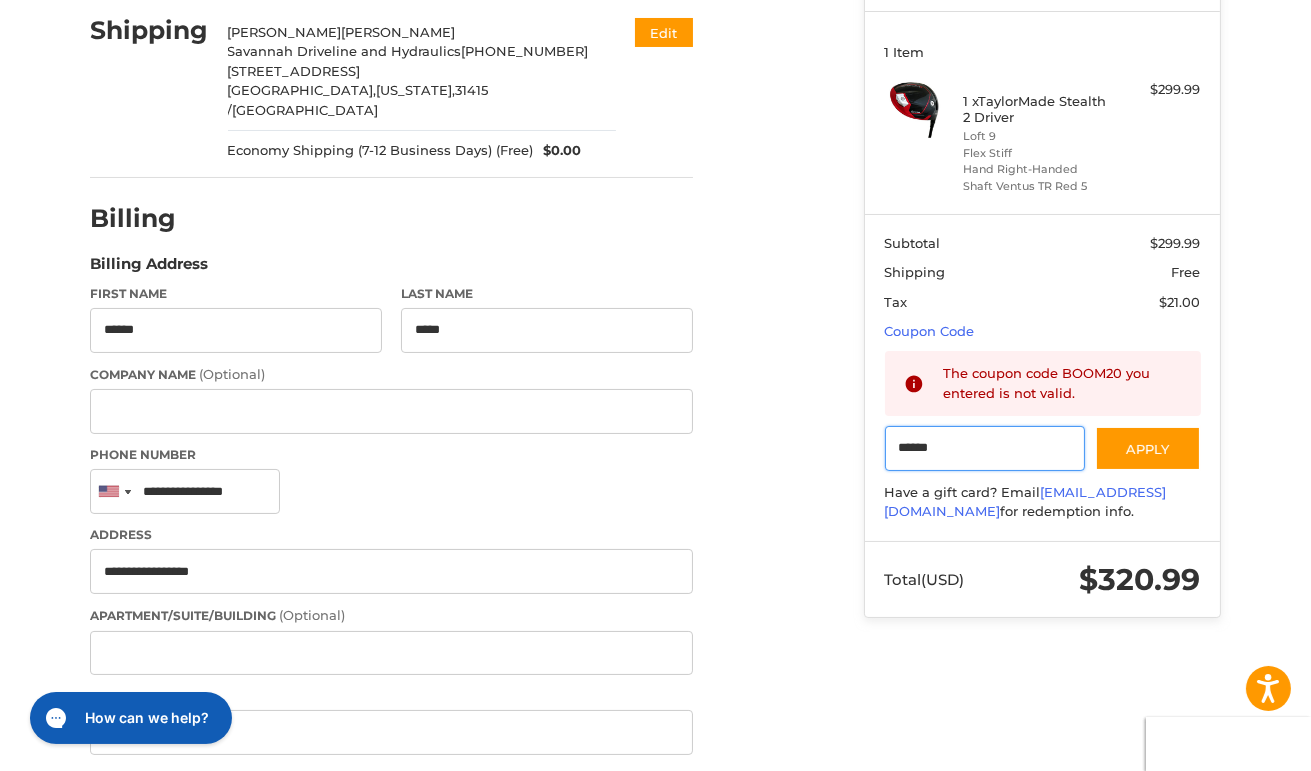 click on "******" at bounding box center (985, 448) 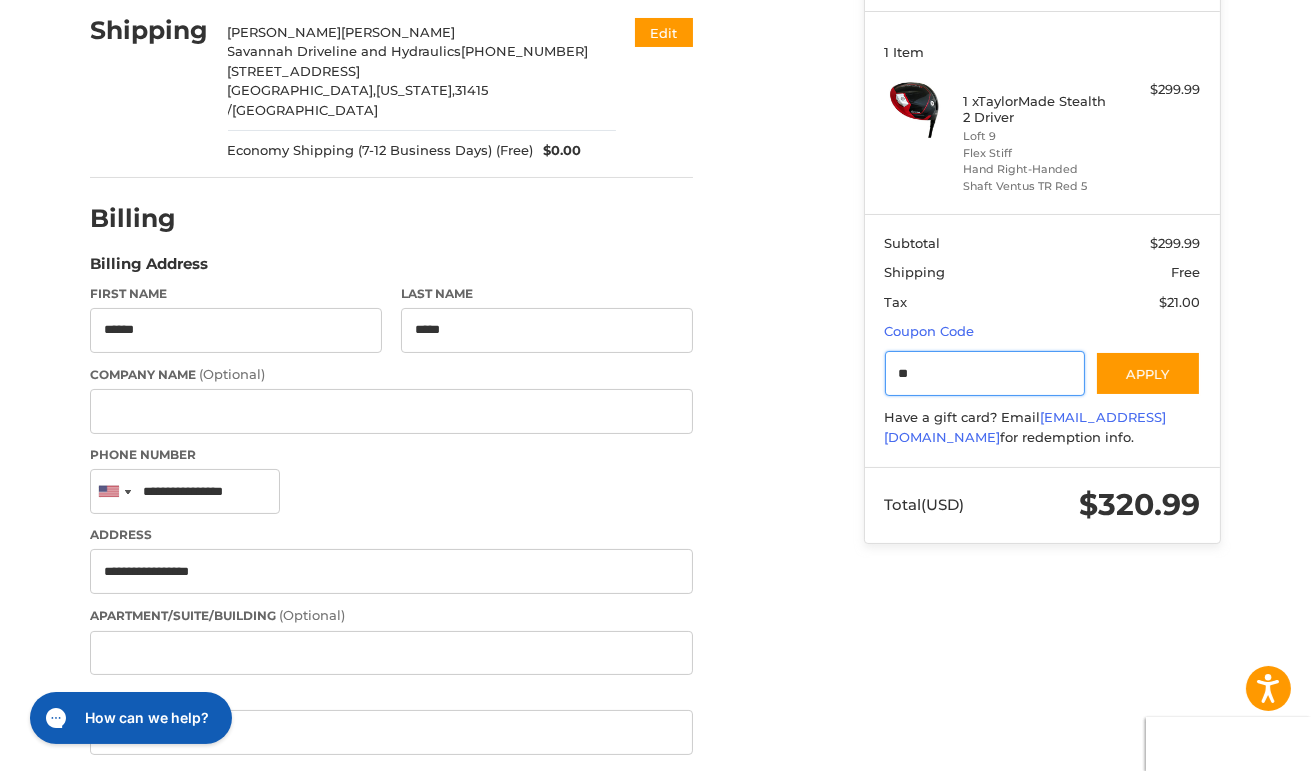 type on "*" 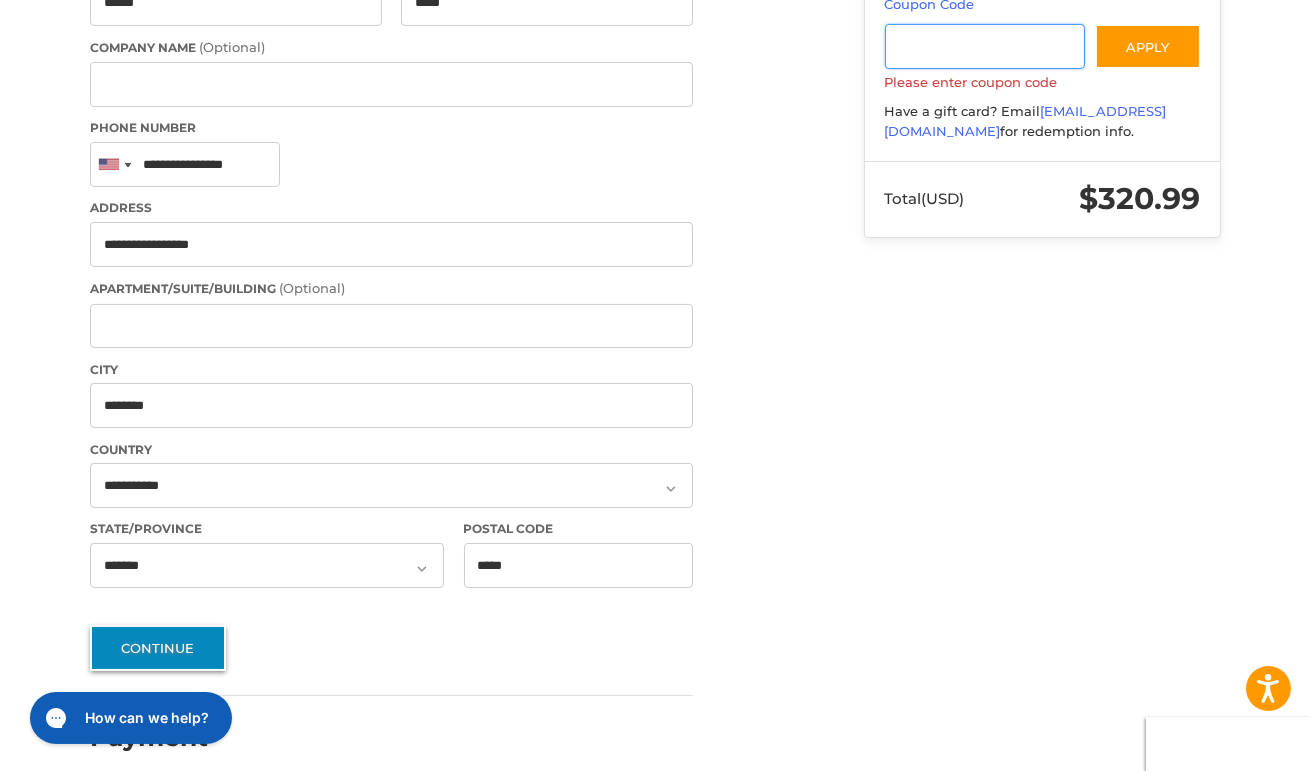 scroll, scrollTop: 575, scrollLeft: 0, axis: vertical 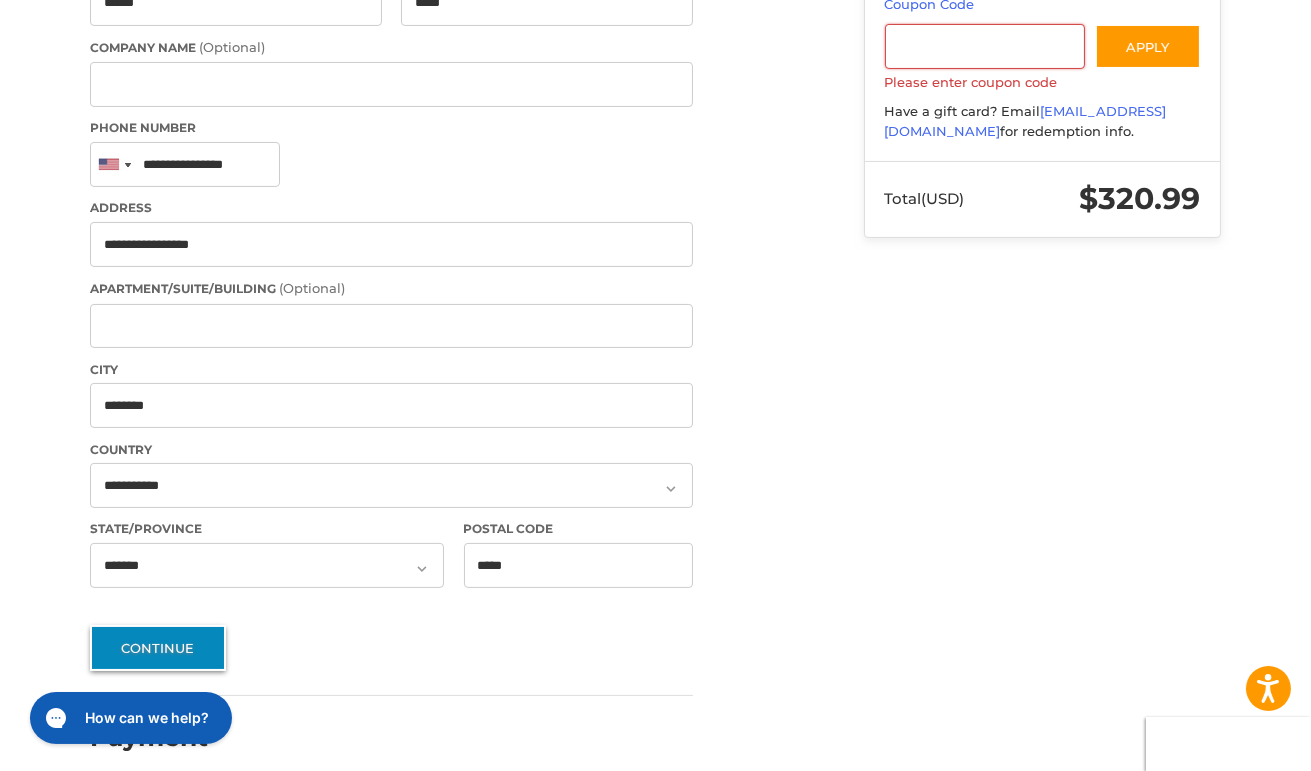 click on "Continue" at bounding box center (158, 648) 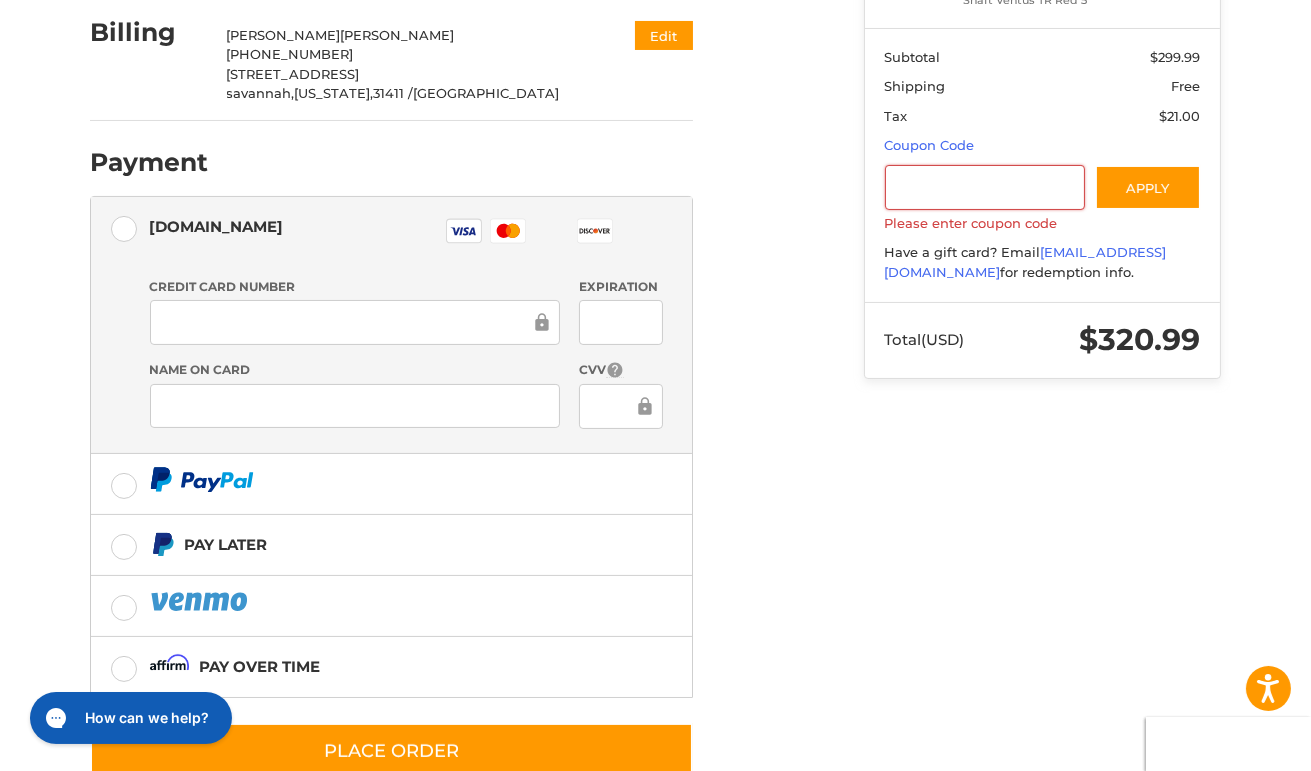 scroll, scrollTop: 466, scrollLeft: 0, axis: vertical 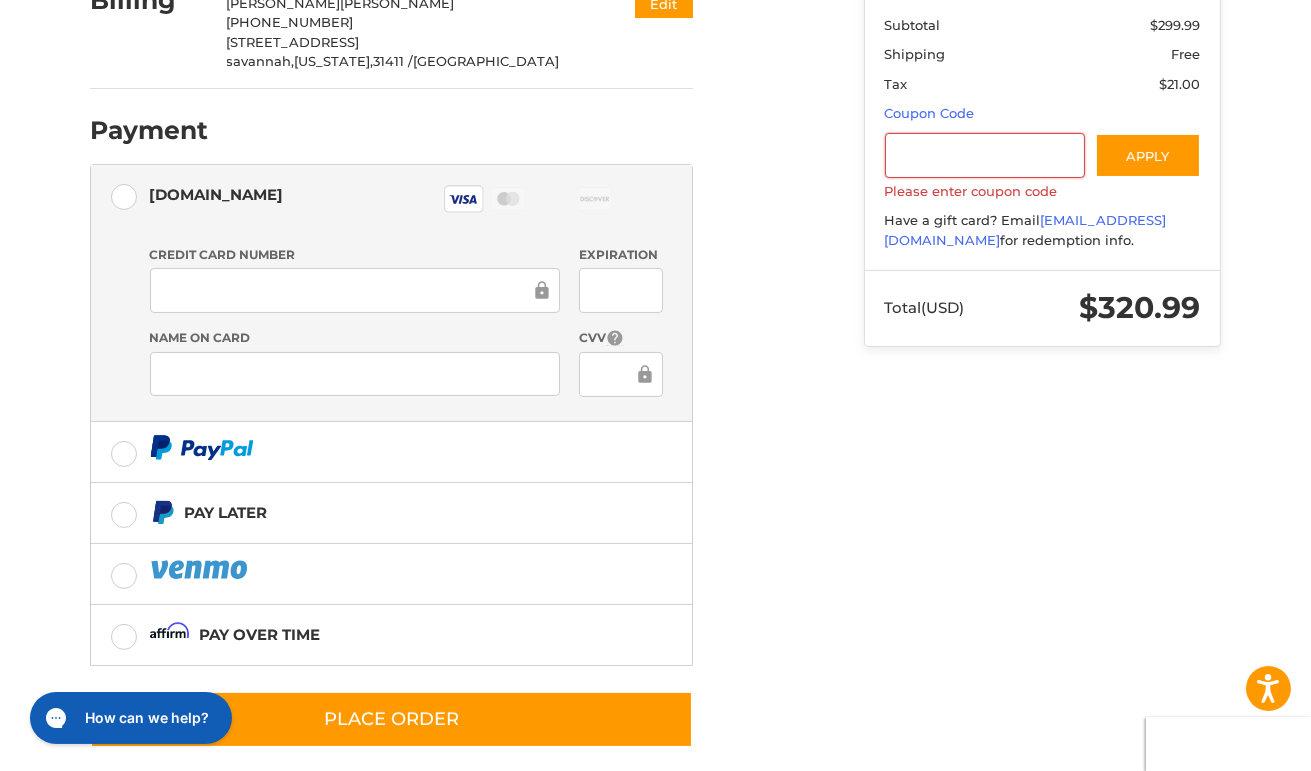 click on "Authorize.net Visa Master Amex Discover Diners Club JCB" at bounding box center (406, 201) 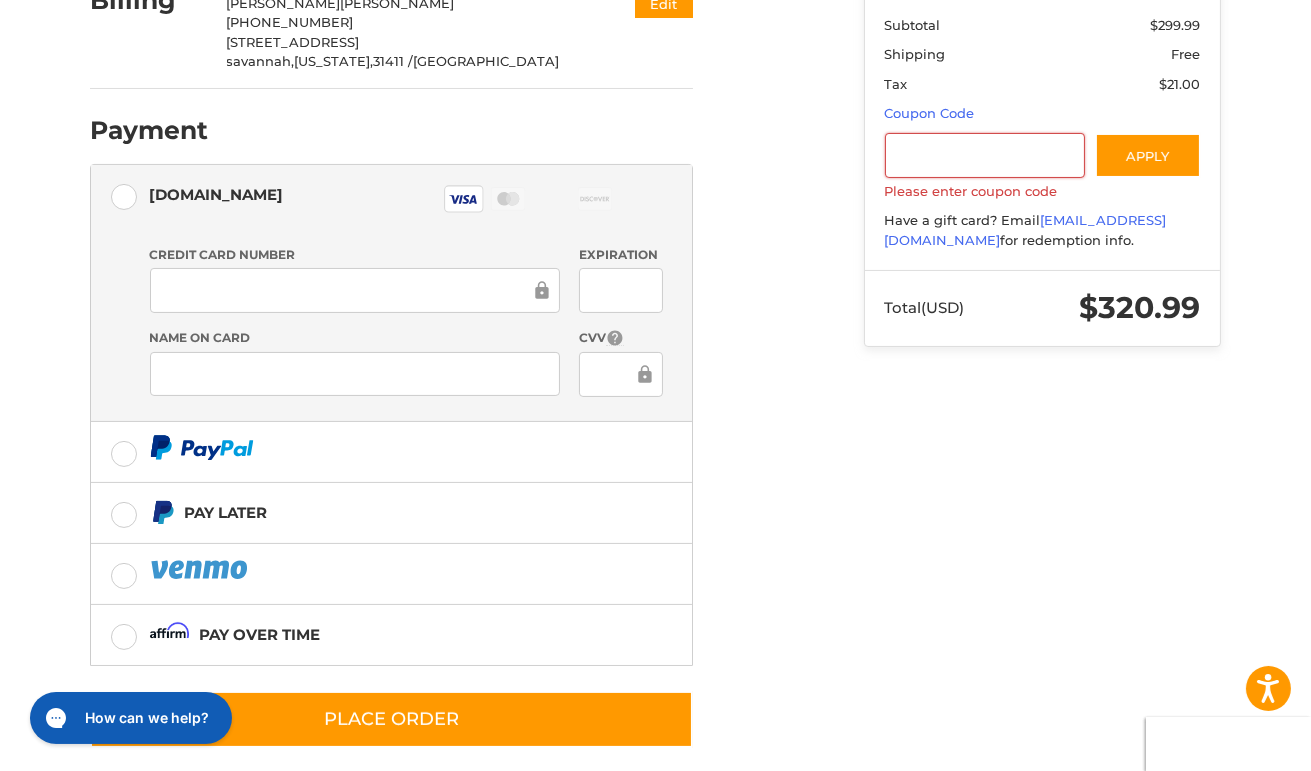 click on "Customer stevenray79620@yahoo.com Edit Shipping Steven  Cohen Savannah Driveline and Hydraulics  +1 9122470800 2333 louisville road  Savannah,  Georgia,  31415 /  United States  Economy Shipping (7-12 Business Days) (Free) $0.00 Edit Billing Steven  Cohen   +1 912-234-70800 2 buckthorn lane   savannah,  Georgia,  31411 /  United States  Edit Payment Payment Methods Authorize.net Authorize.net Visa Master Amex Discover Diners Club JCB Credit card Credit Card Number Expiration Name on Card CVV Pay Later Pay over time Redeemable Payments Coupon/Gift Certificate Place Order" at bounding box center (430, 220) 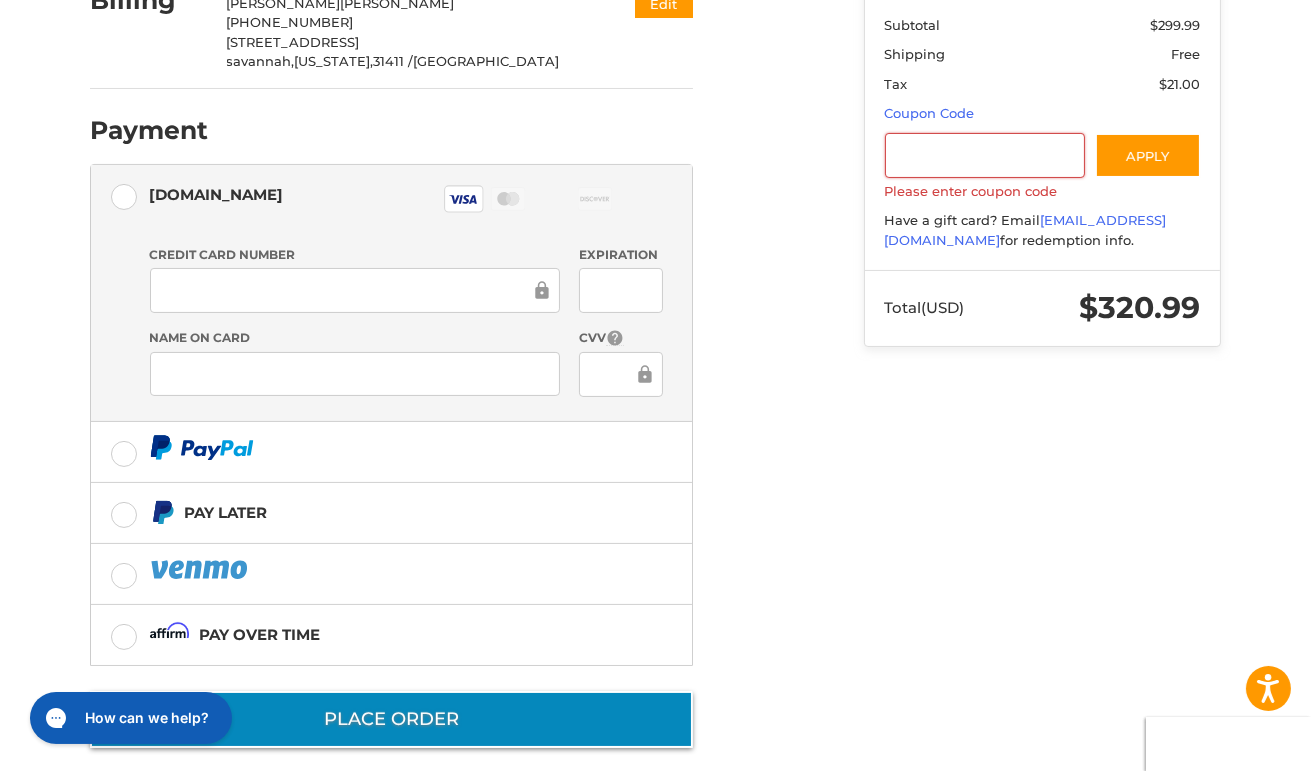 scroll, scrollTop: 465, scrollLeft: 0, axis: vertical 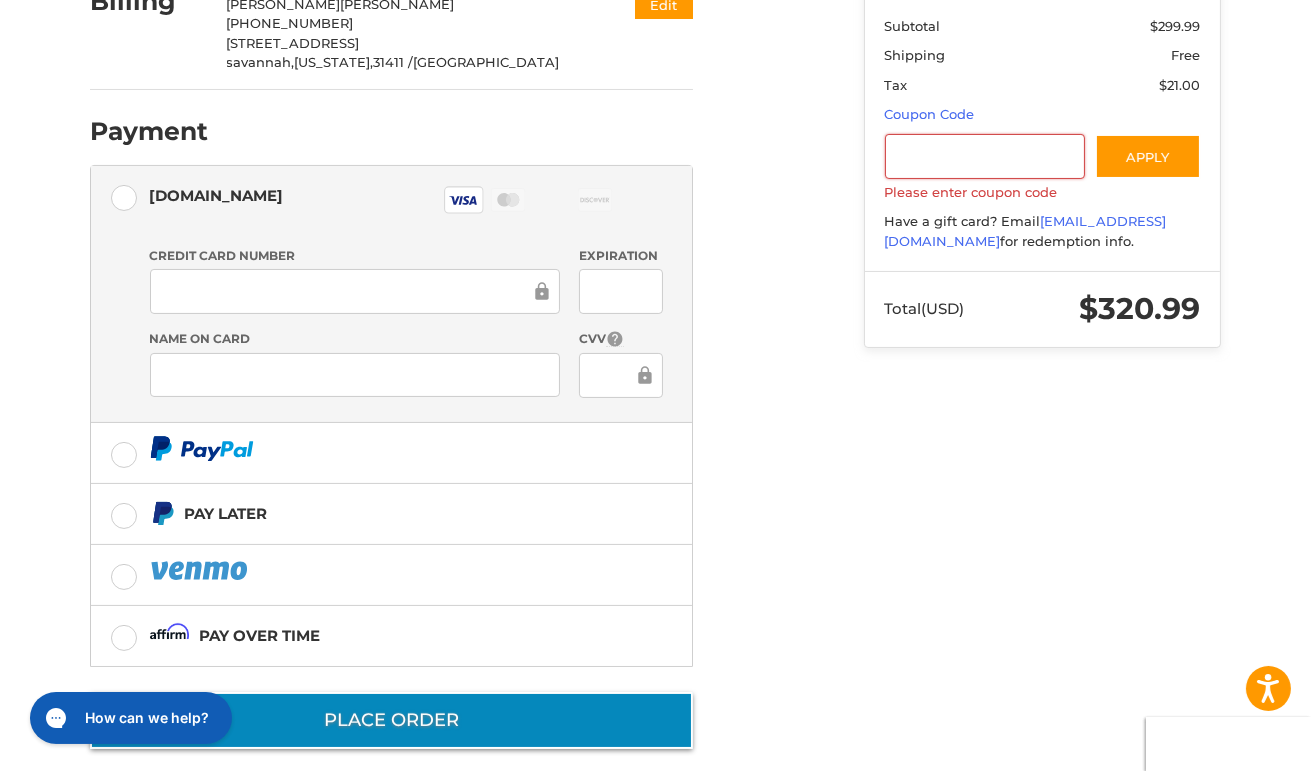 click on "Place Order" at bounding box center [391, 720] 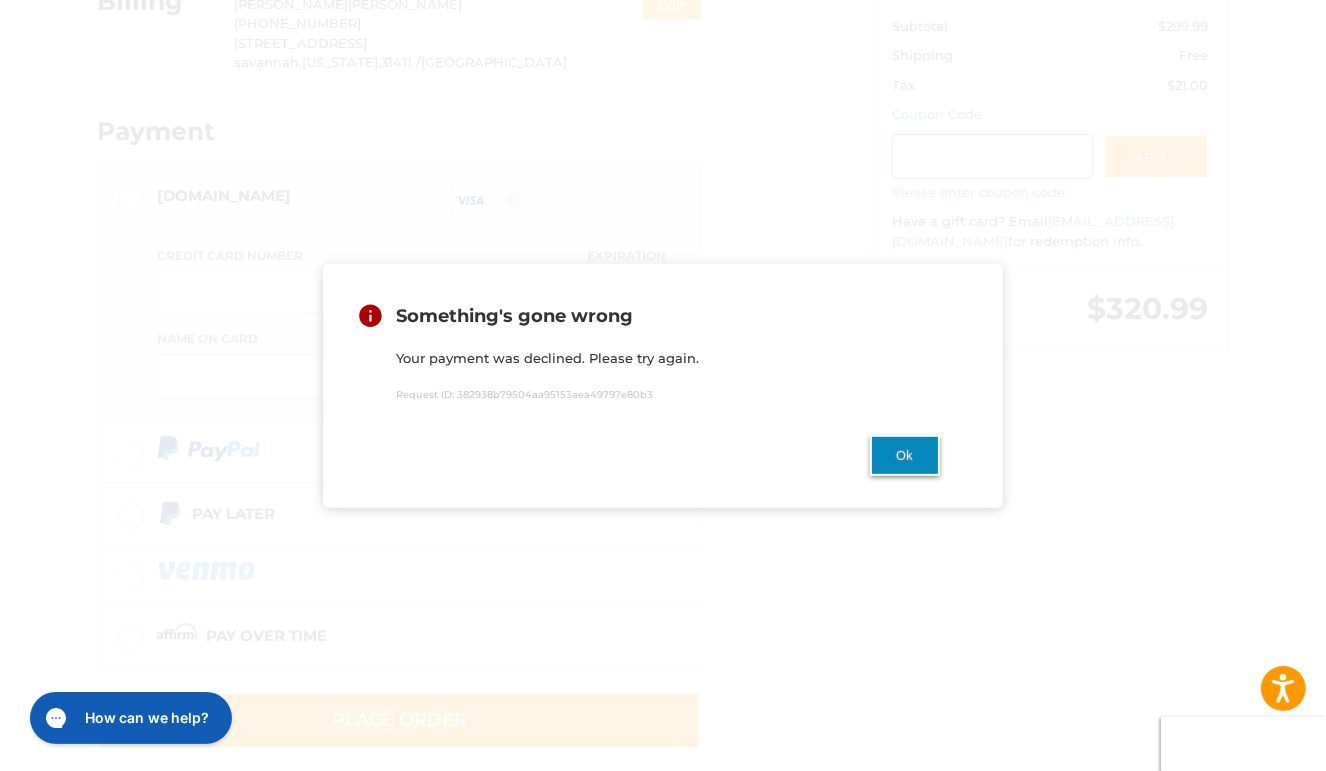 click on "Ok" at bounding box center [905, 455] 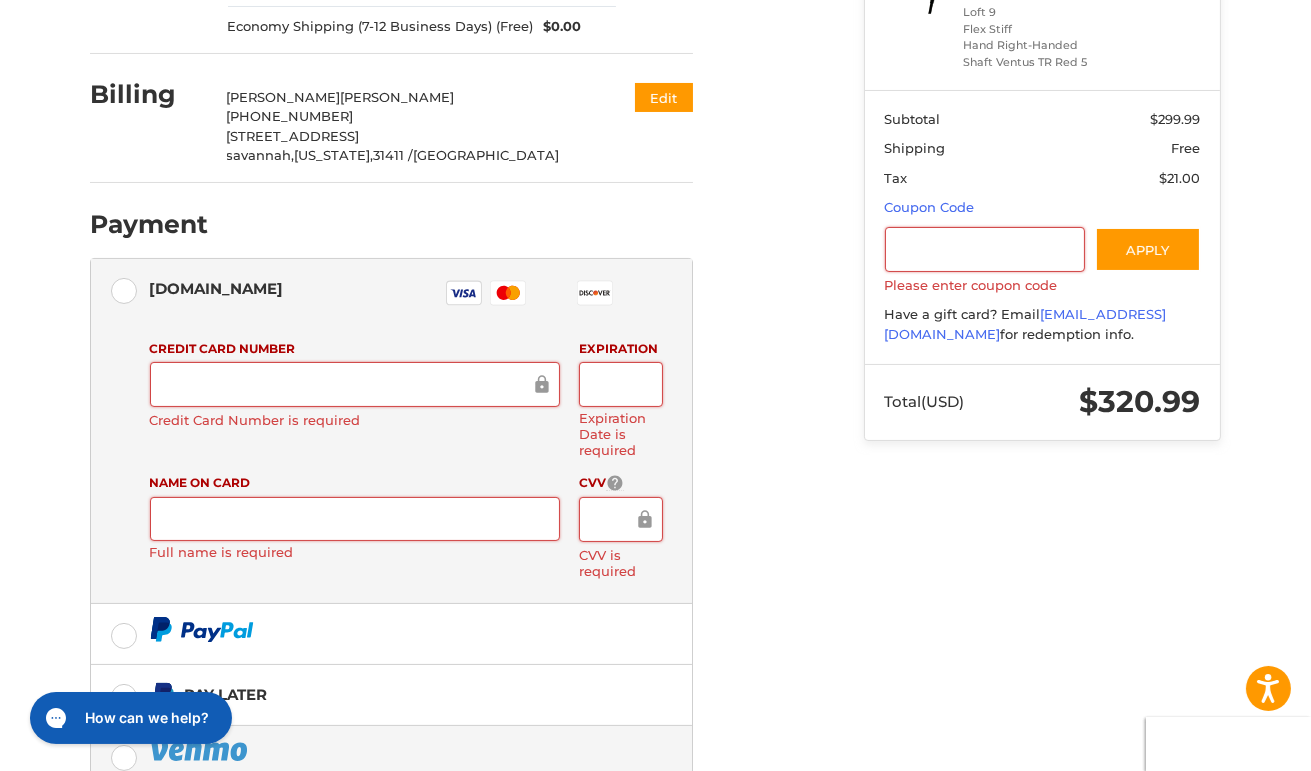 scroll, scrollTop: 553, scrollLeft: 0, axis: vertical 